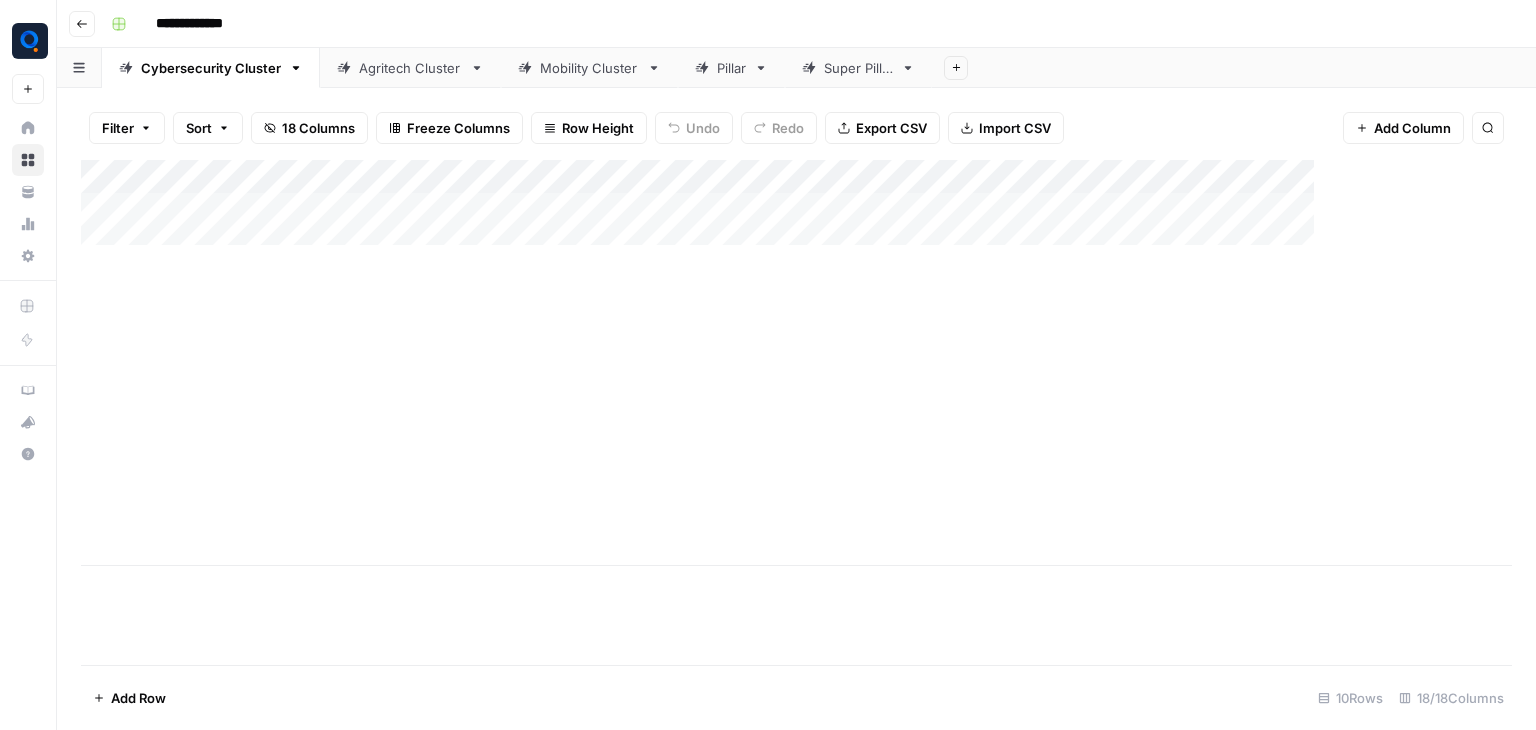 scroll, scrollTop: 0, scrollLeft: 0, axis: both 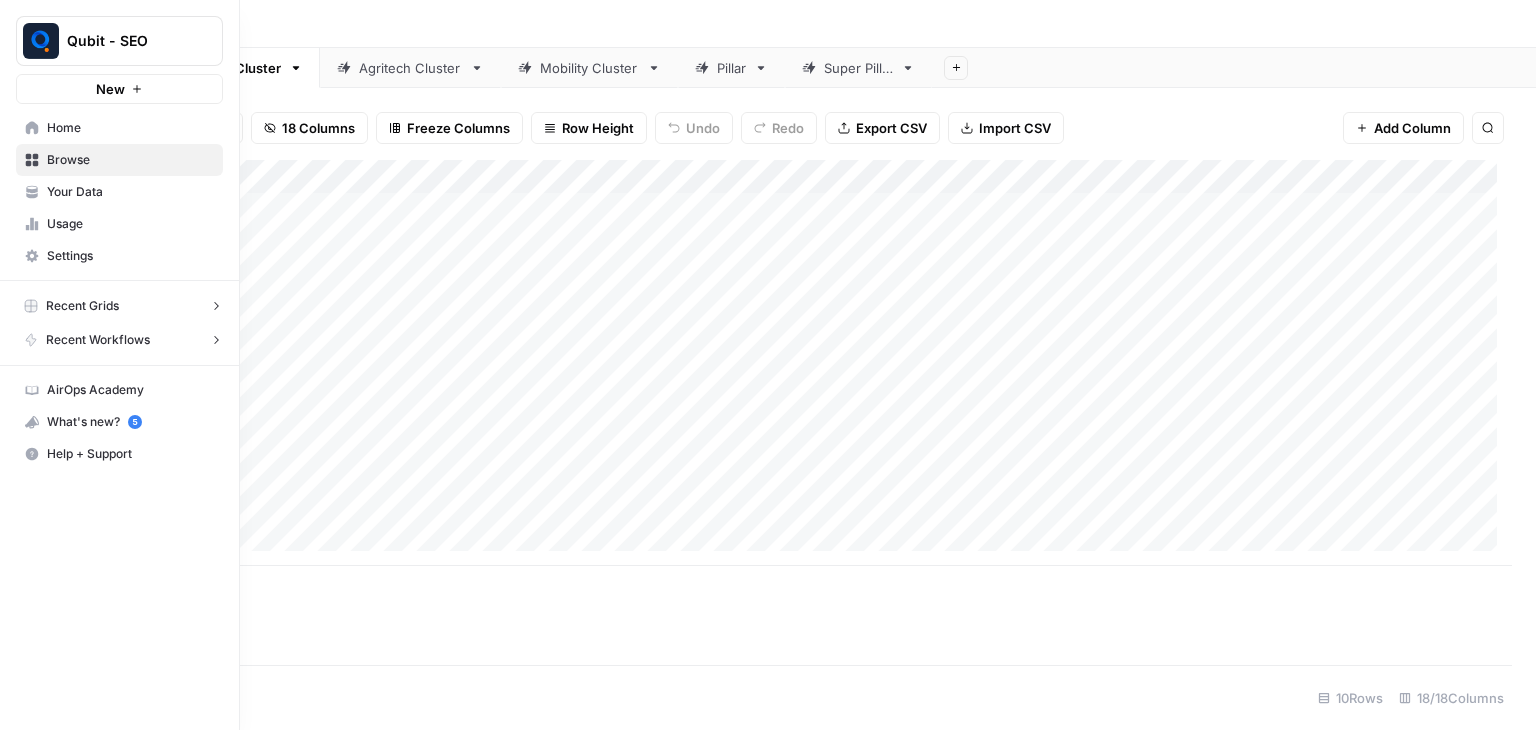 click 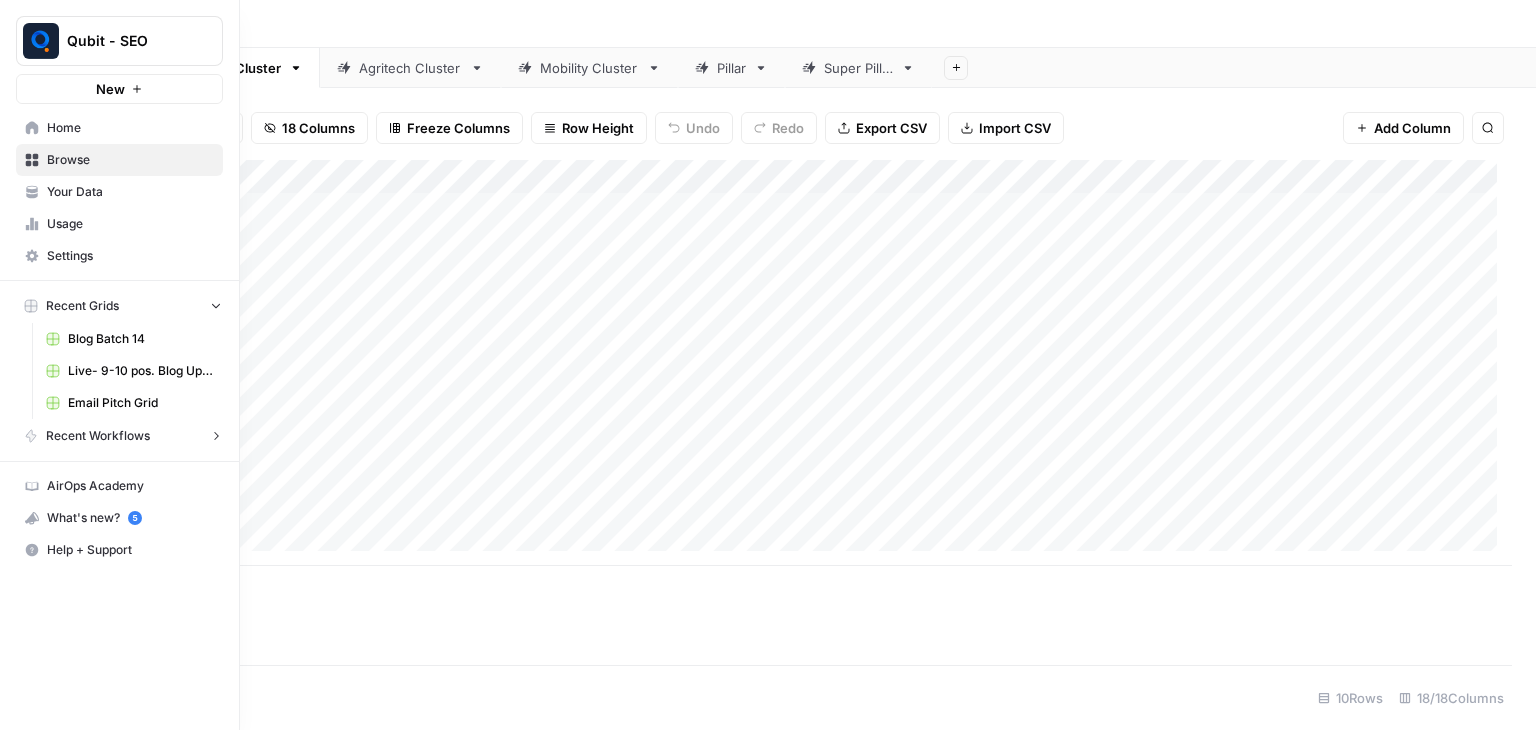 click on "Blog Batch 14" at bounding box center [141, 339] 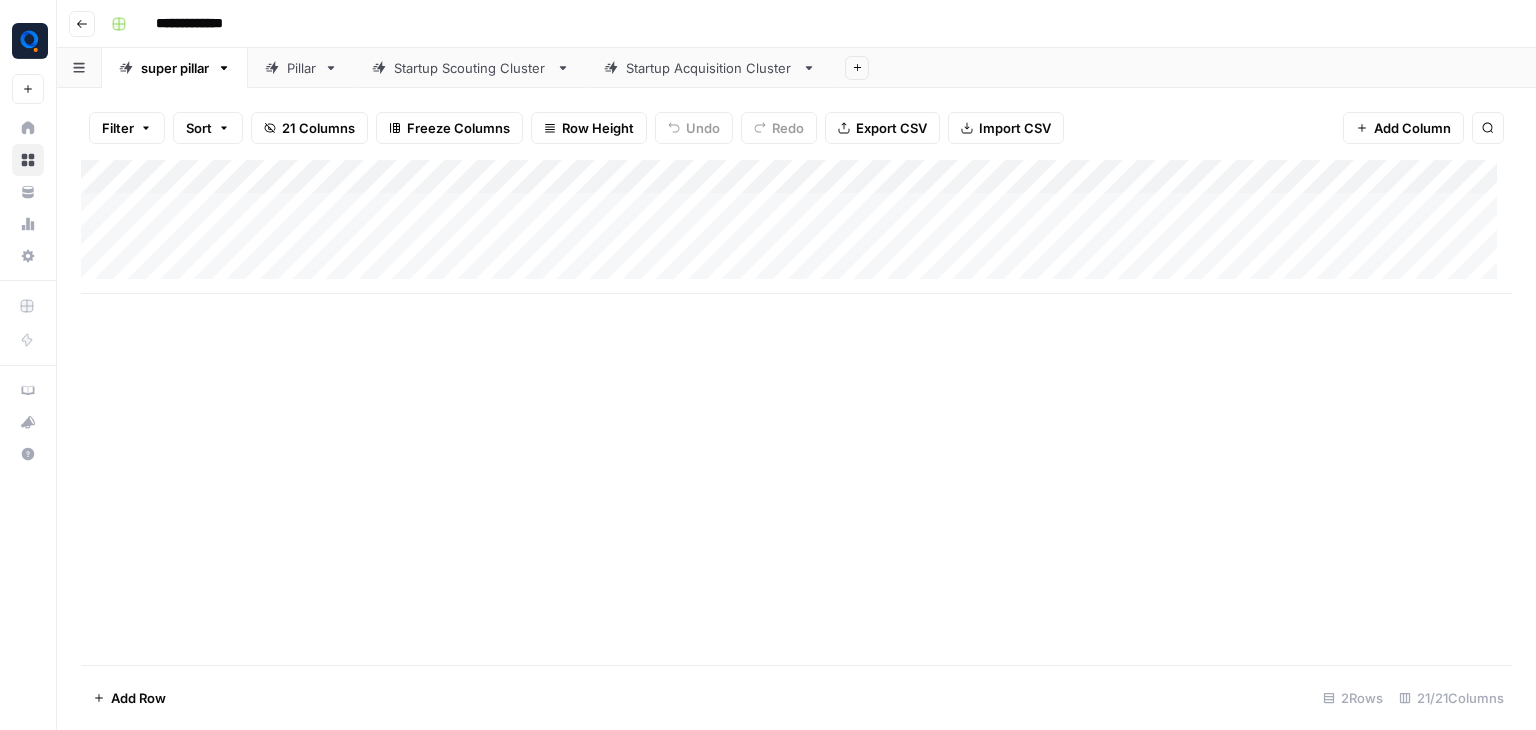 click on "Startup Acquisition Cluster" at bounding box center (710, 68) 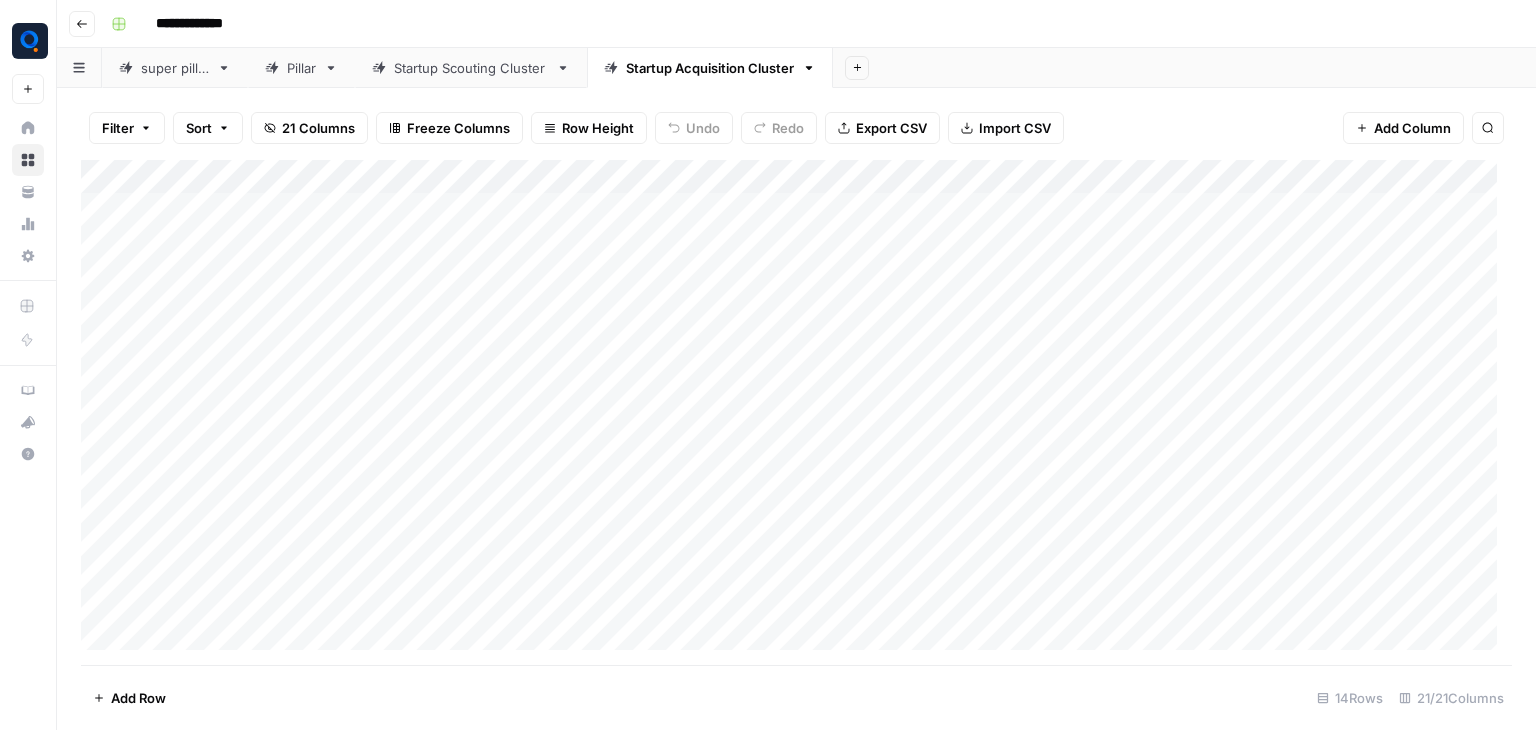 click on "Add Column" at bounding box center (796, 412) 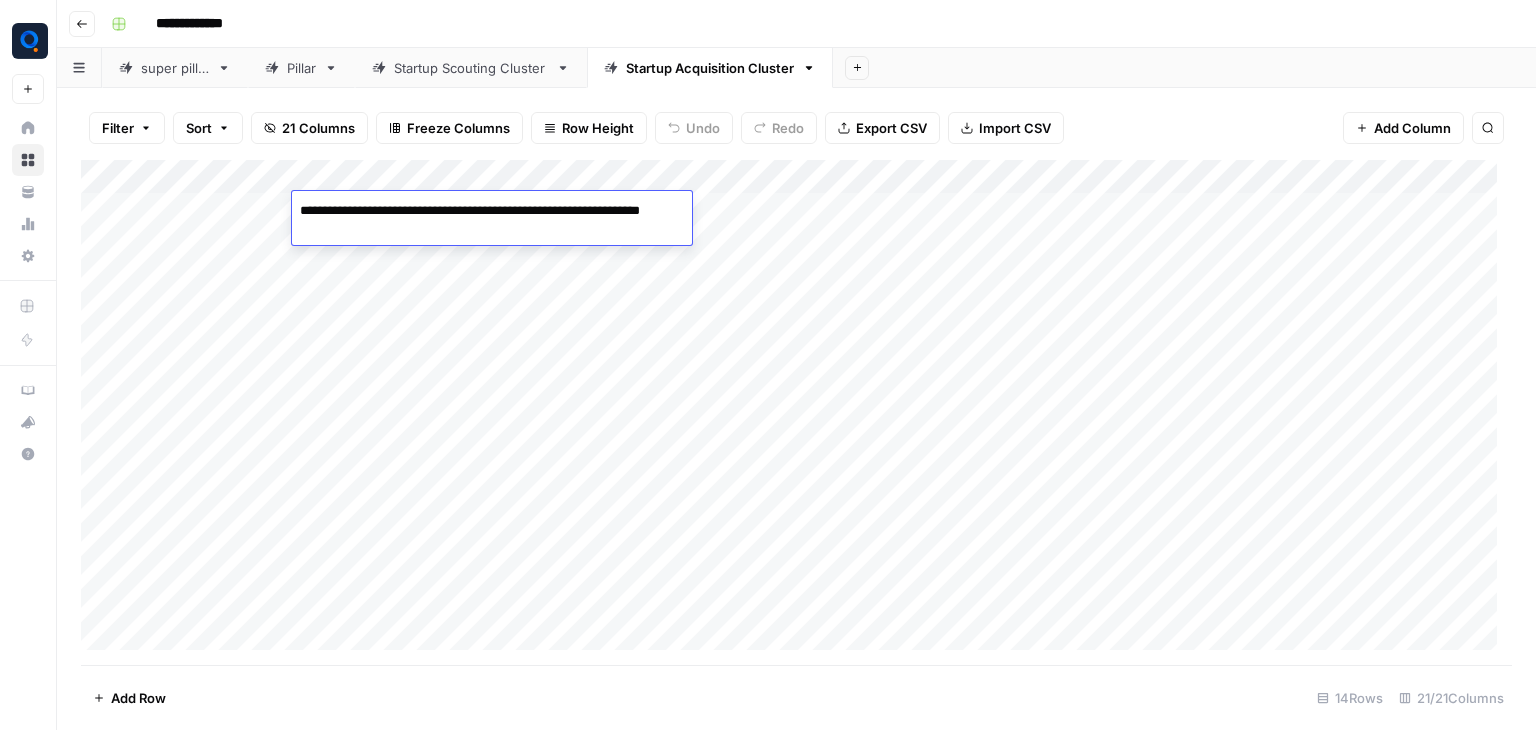 click on "**********" at bounding box center (492, 221) 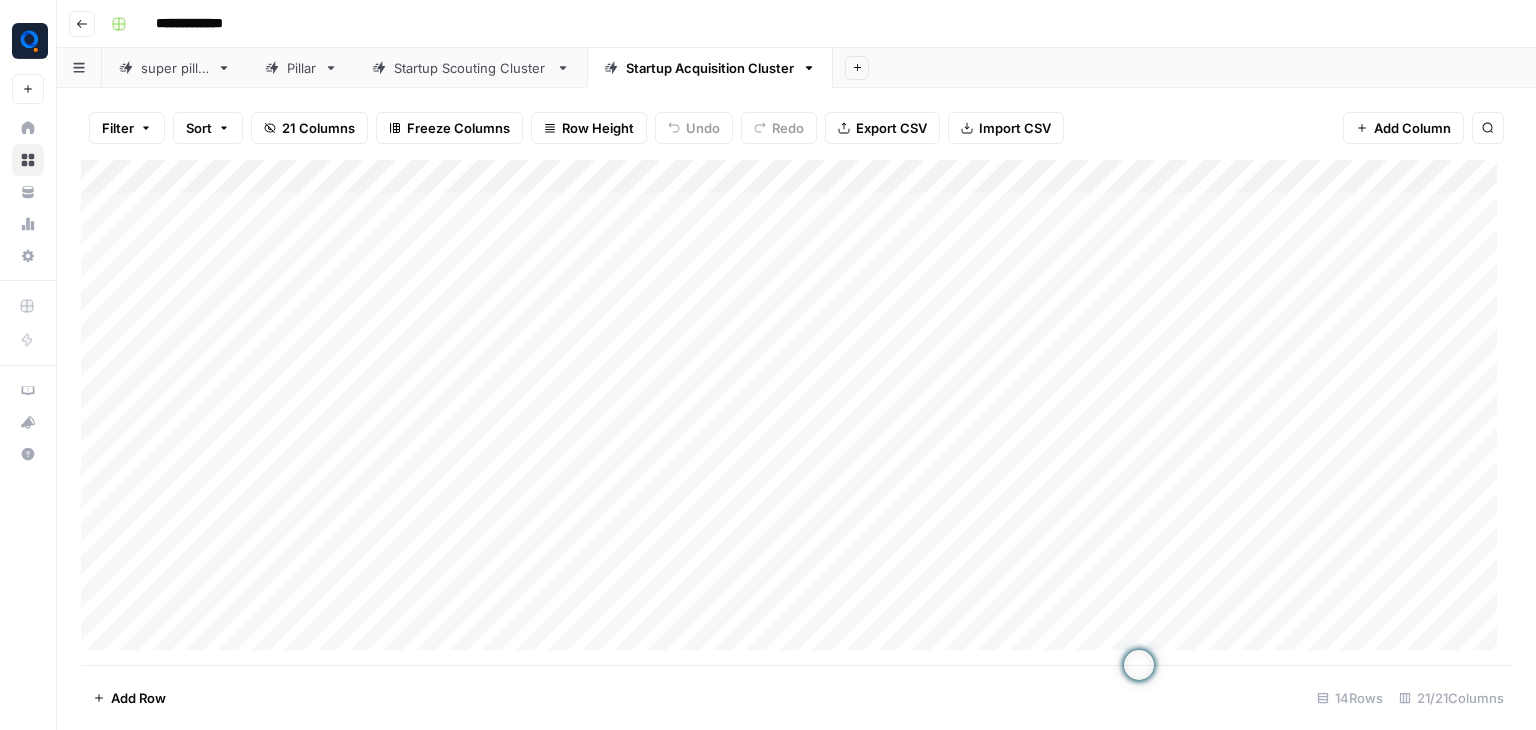 click on "Add Column" at bounding box center [796, 412] 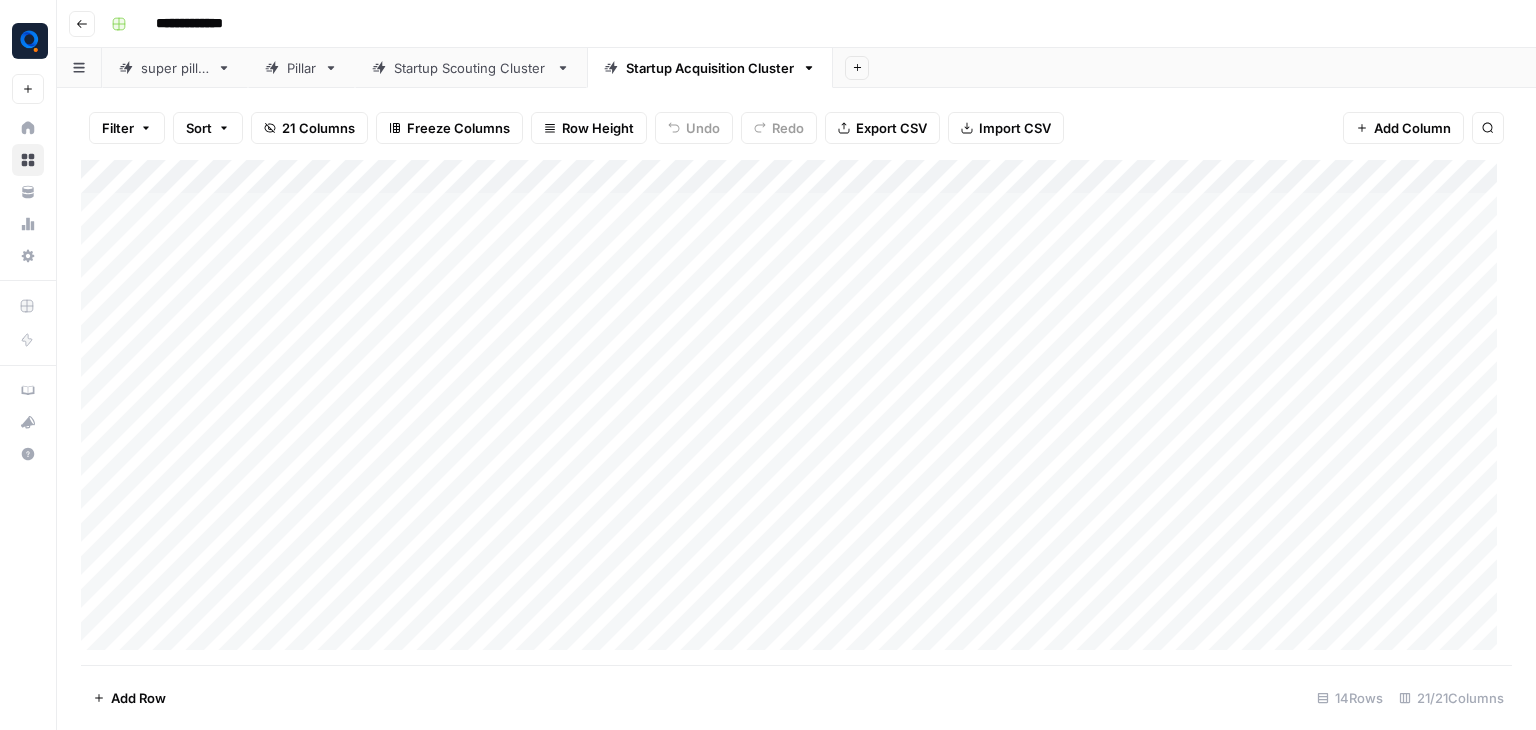 click on "Add Column" at bounding box center [796, 412] 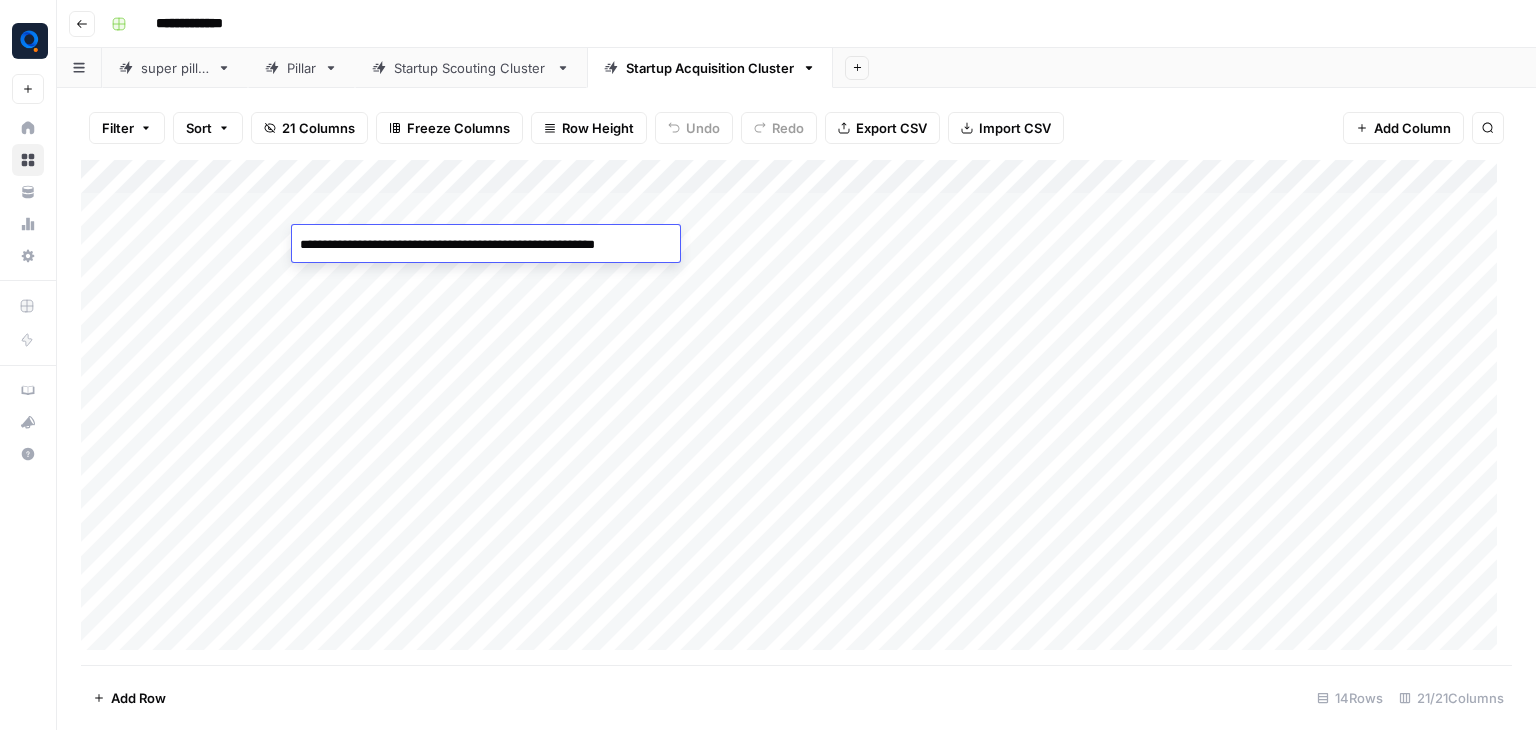click on "**********" at bounding box center [486, 245] 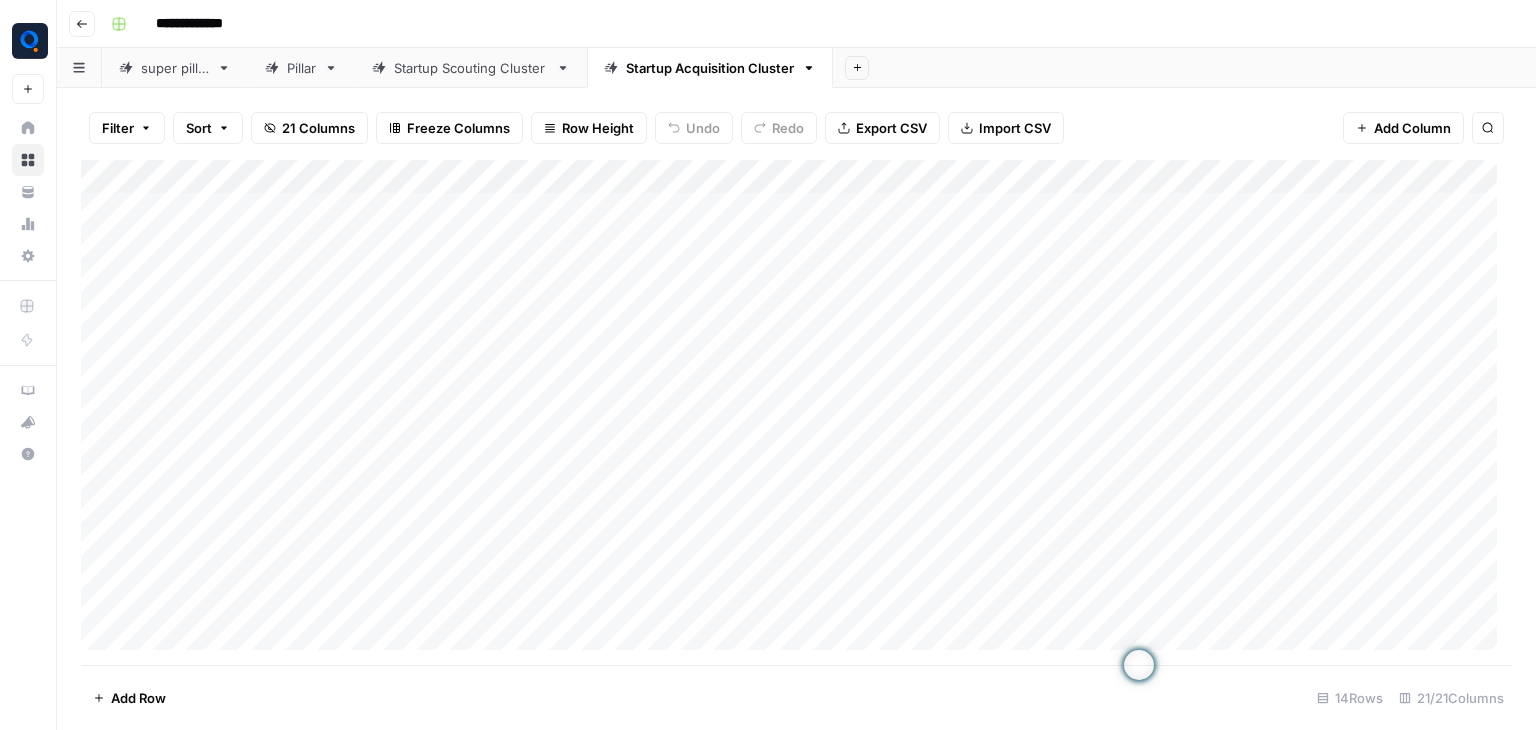 click on "Add Column" at bounding box center [796, 412] 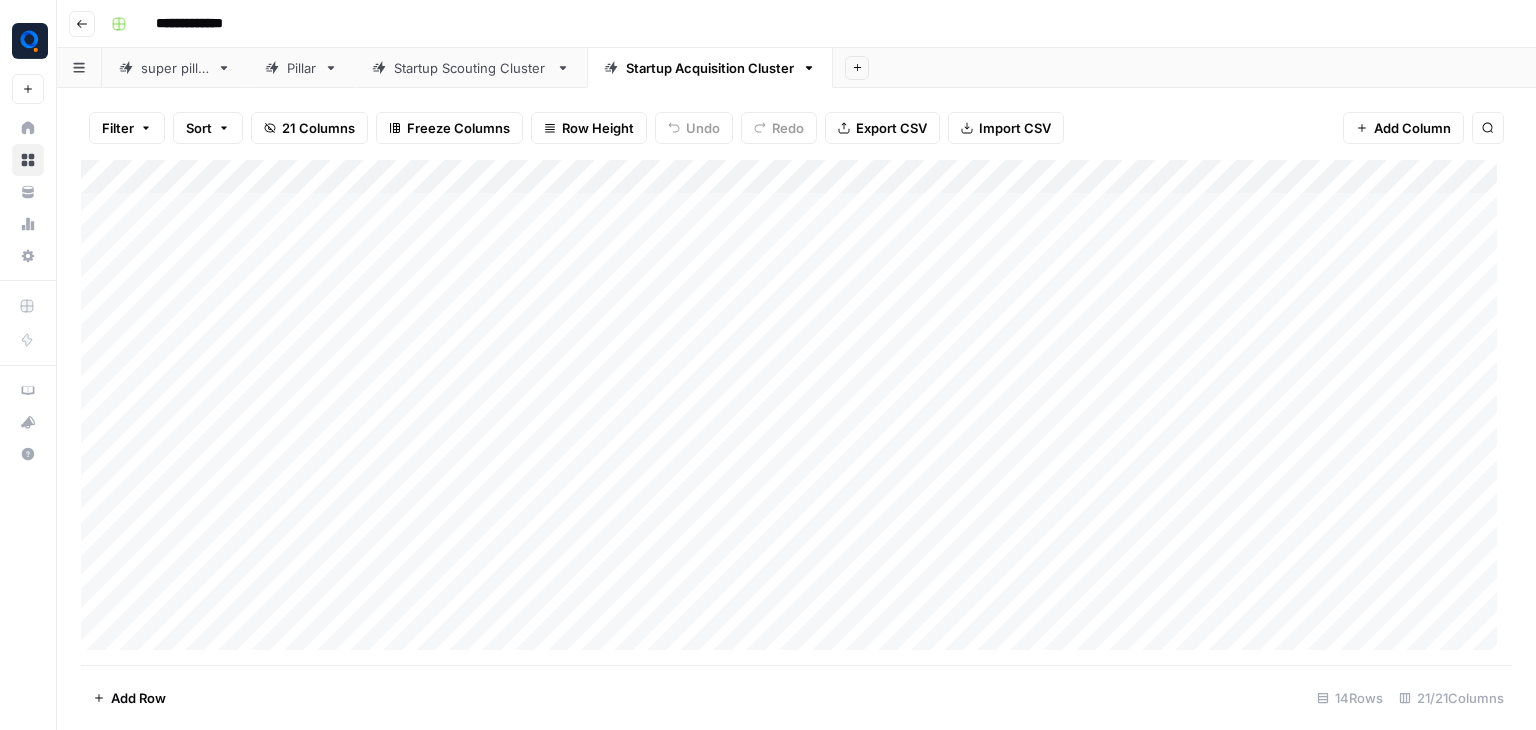click on "Add Column" at bounding box center (796, 412) 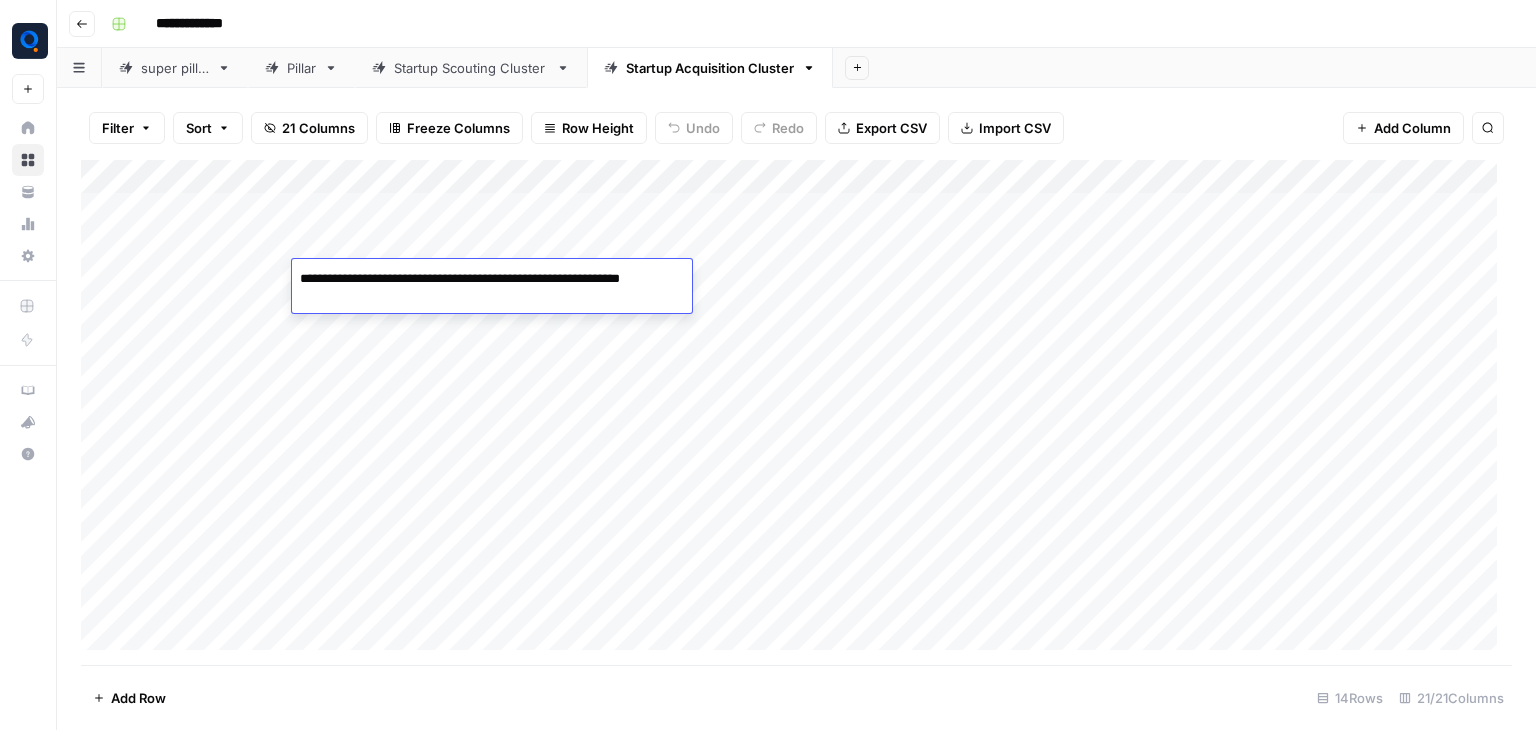 click on "**********" at bounding box center (492, 289) 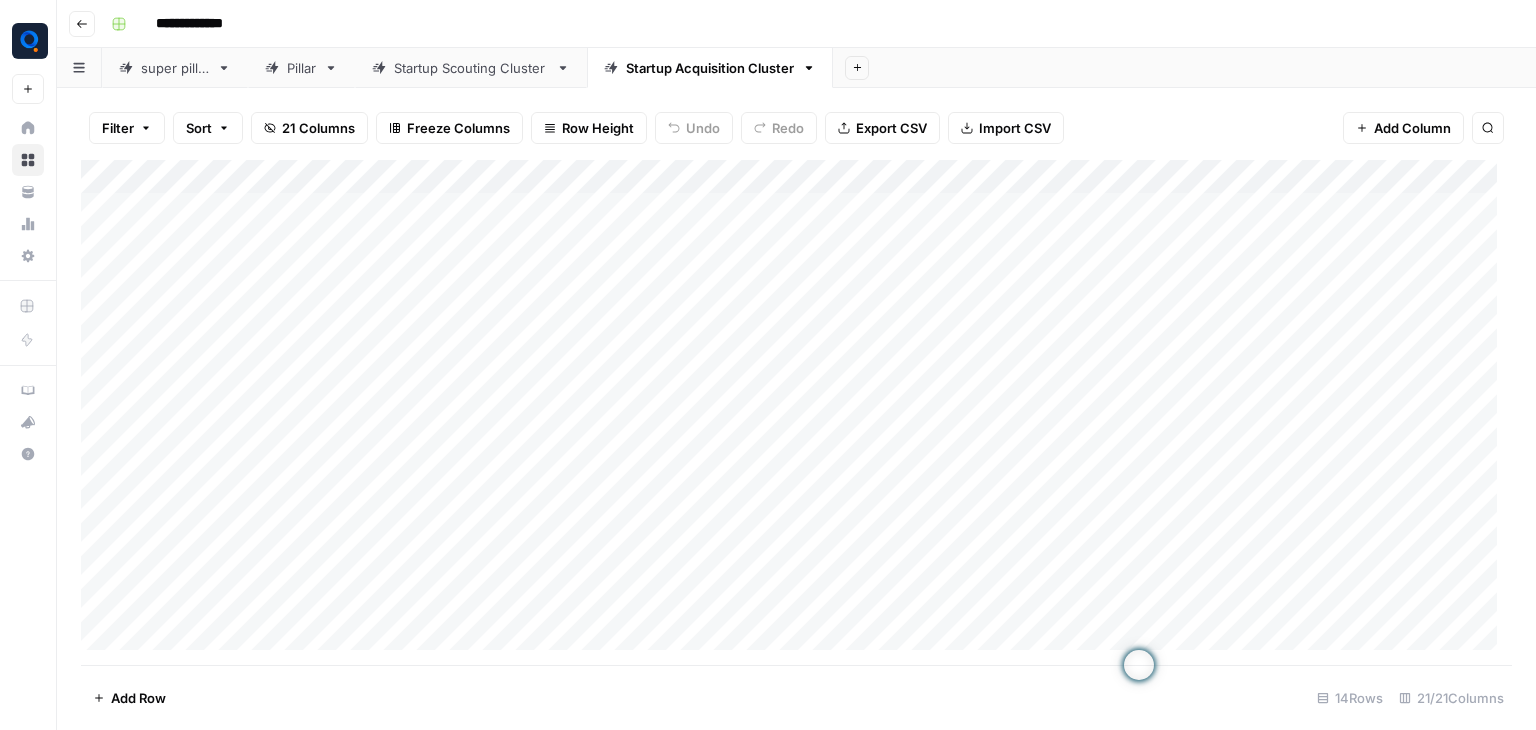 click on "Add Column" at bounding box center (796, 412) 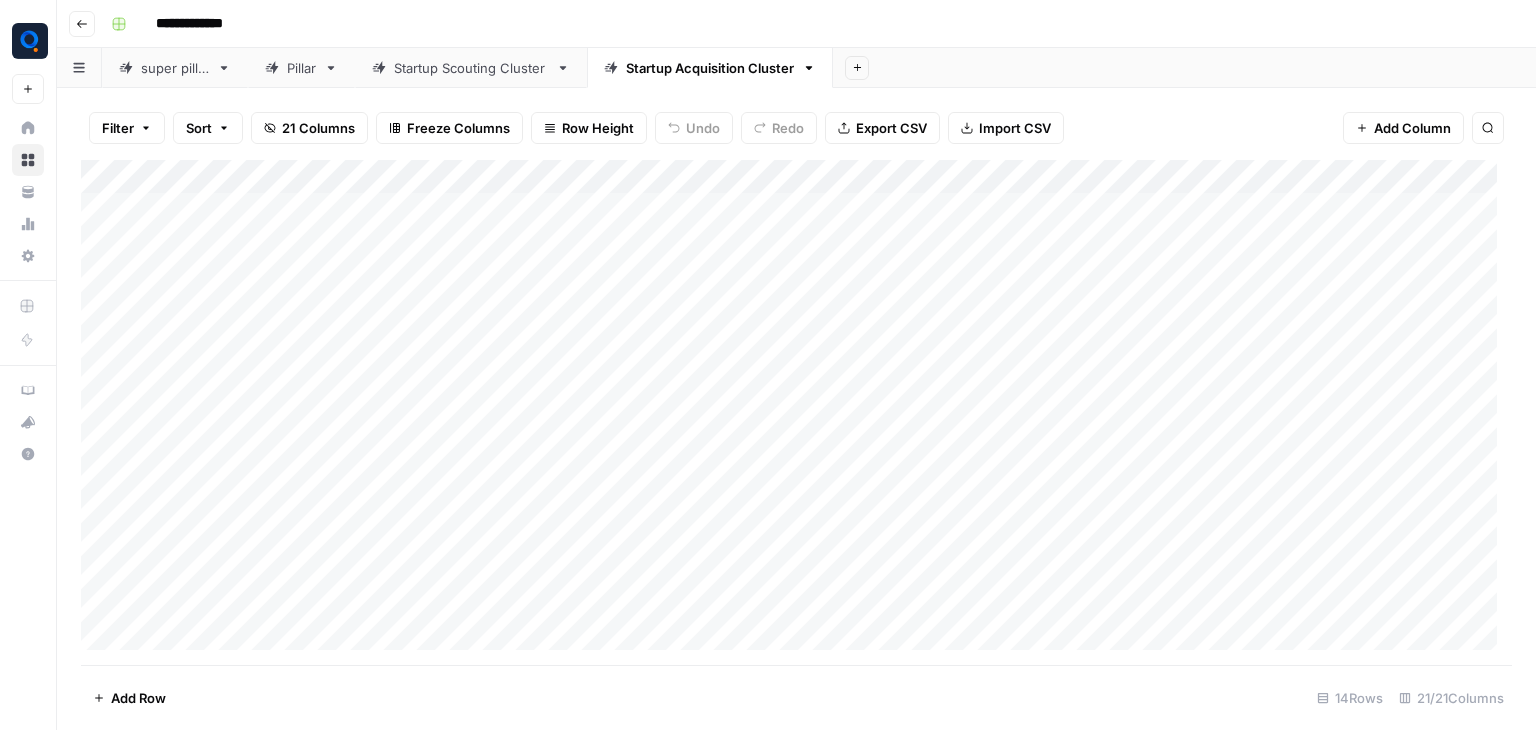 click on "Add Column" at bounding box center [796, 412] 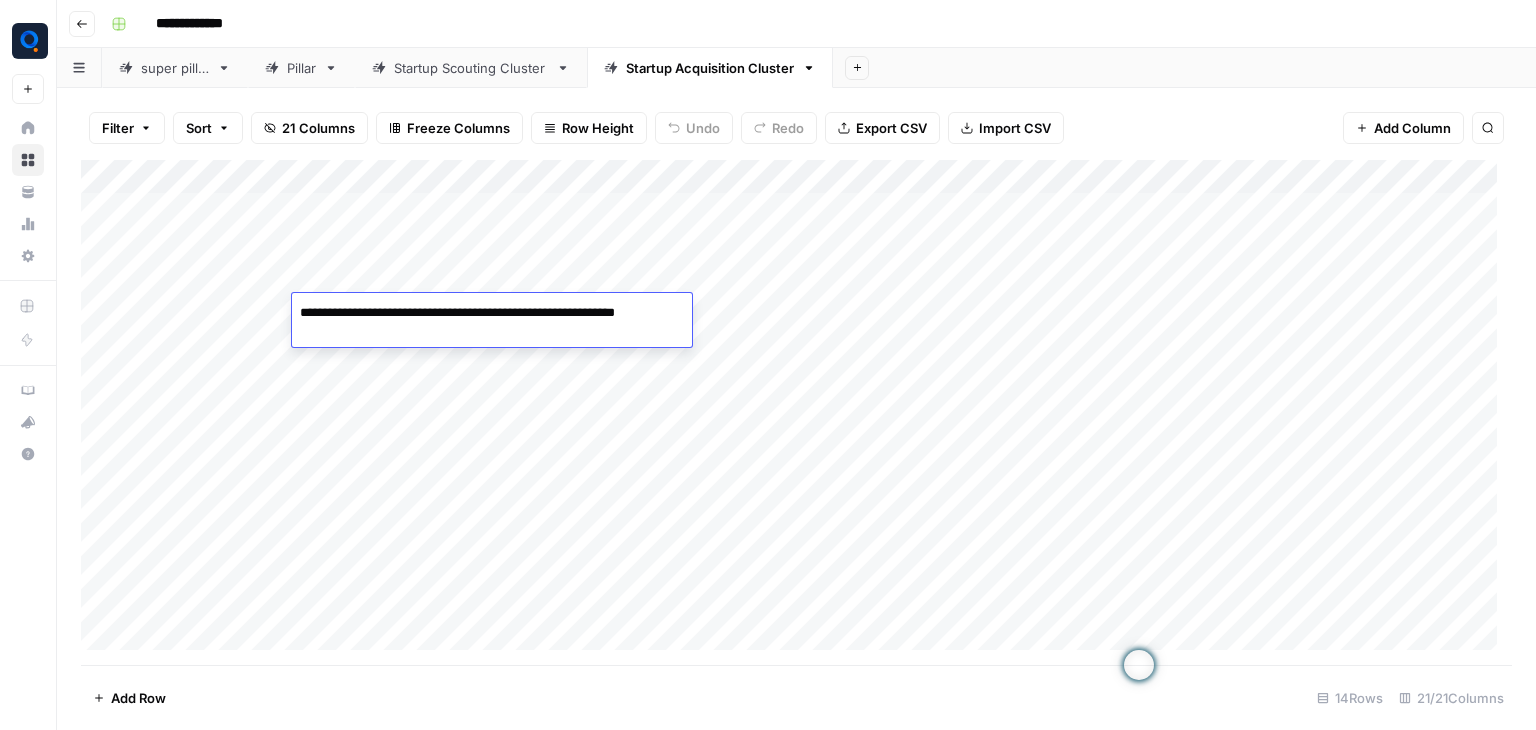 click on "Add Column" at bounding box center [796, 412] 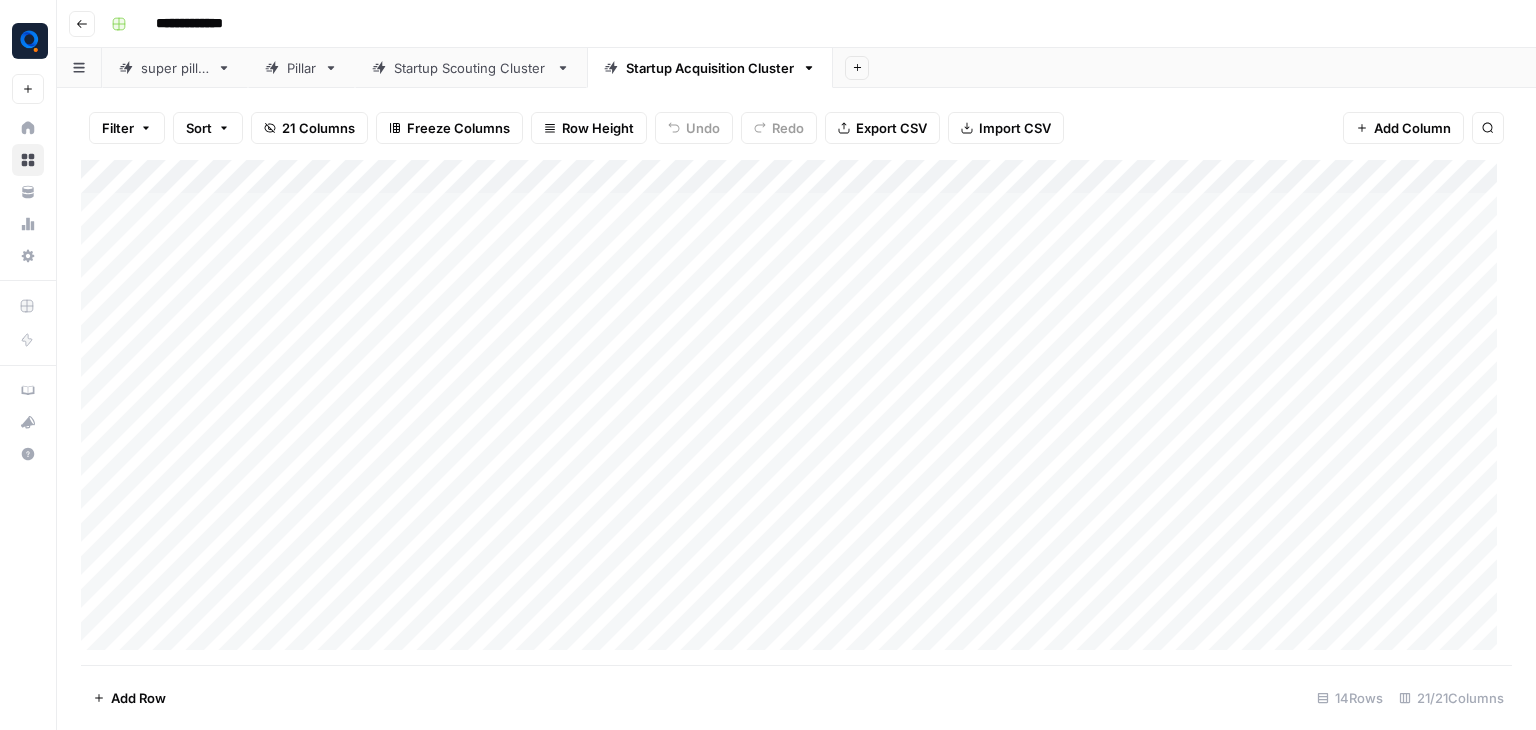 click on "Add Column" at bounding box center [796, 412] 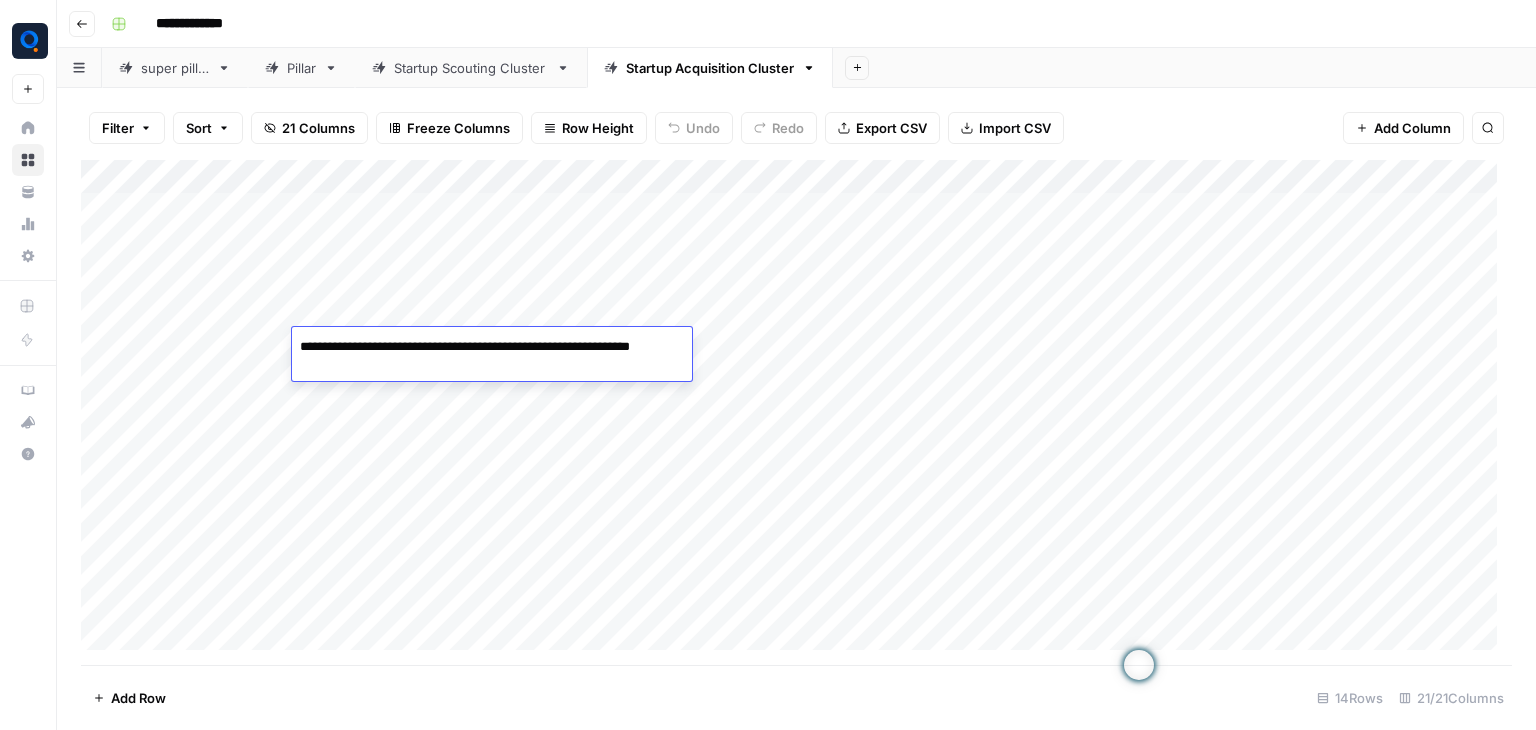 click on "Add Column" at bounding box center (796, 412) 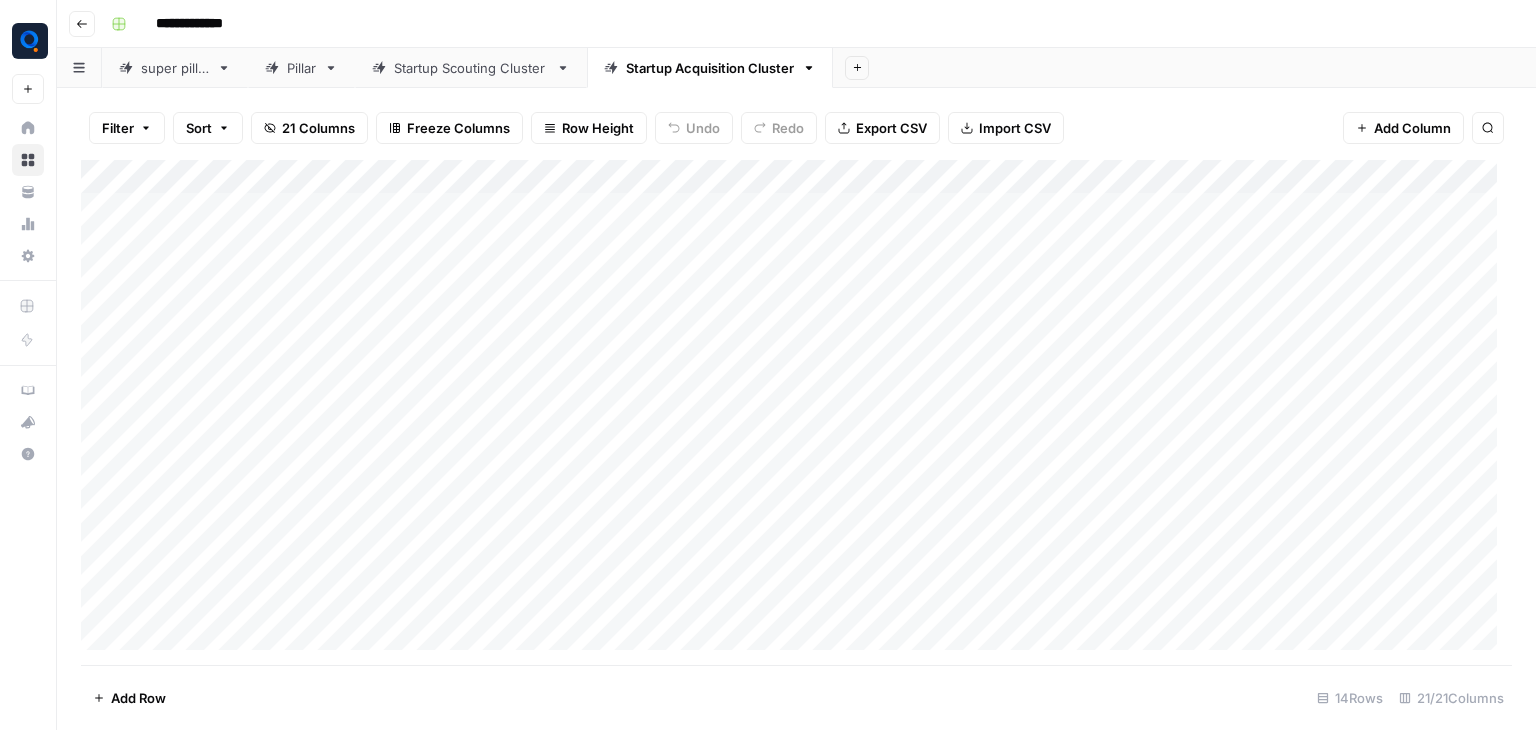 click on "Add Column" at bounding box center [796, 412] 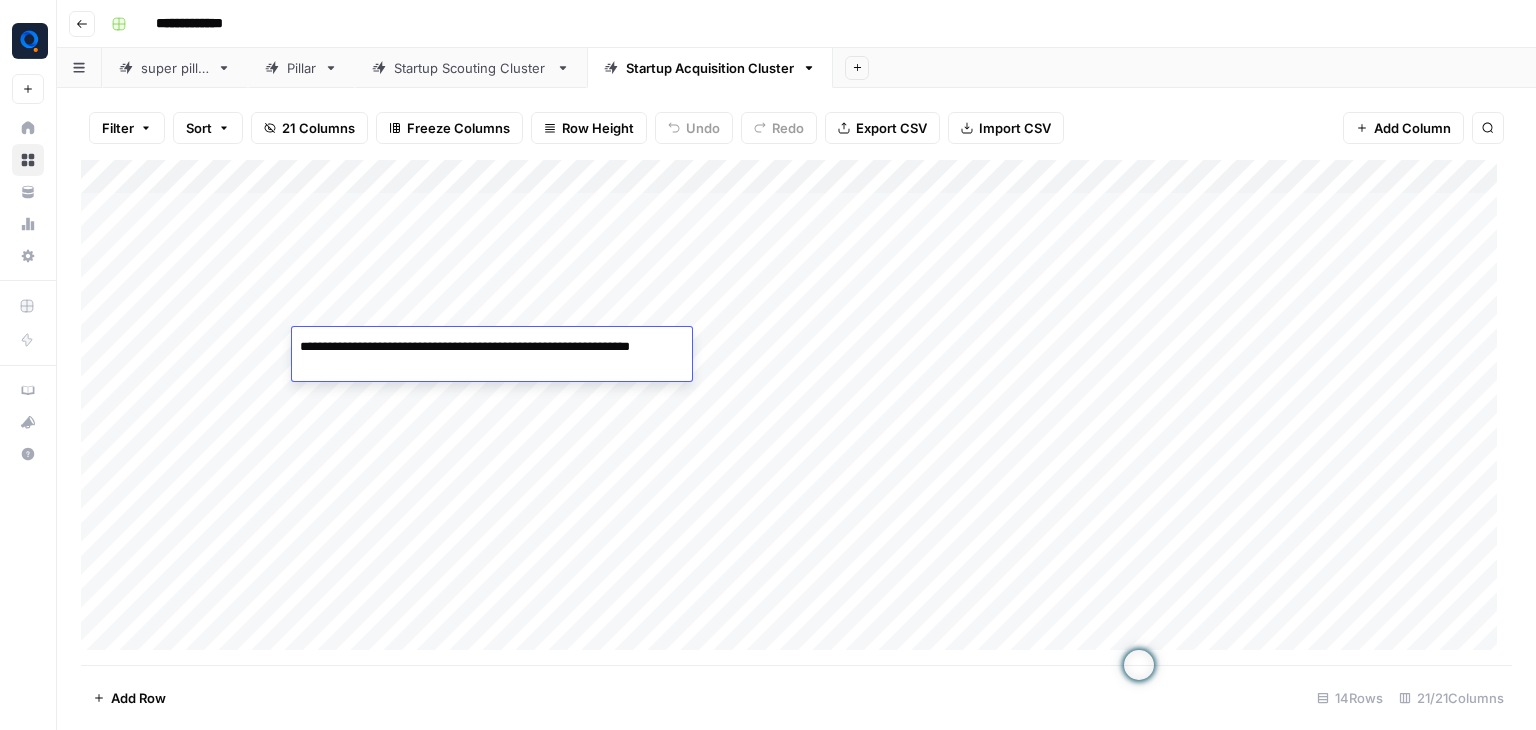 click on "Add Column" at bounding box center [796, 412] 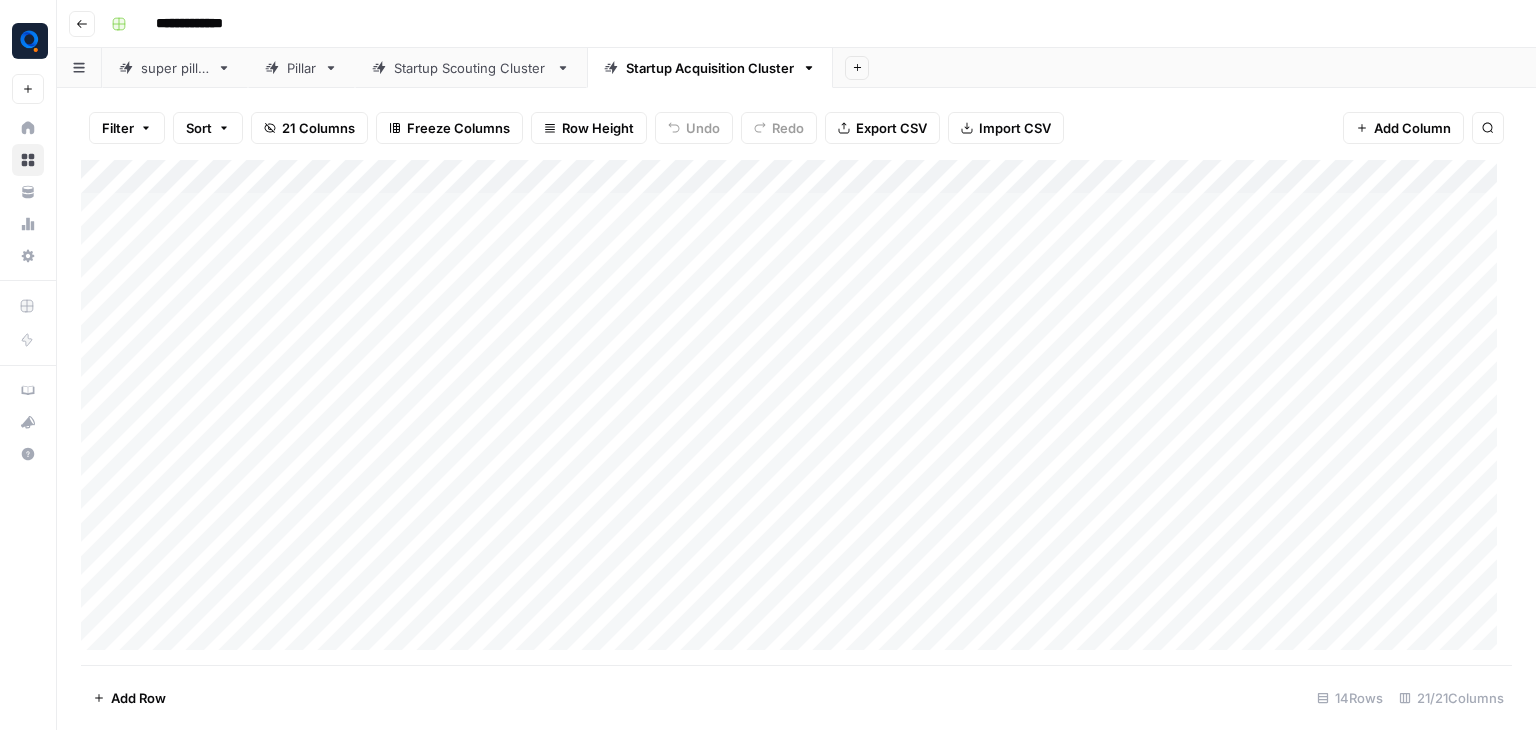 click on "Add Column" at bounding box center [796, 412] 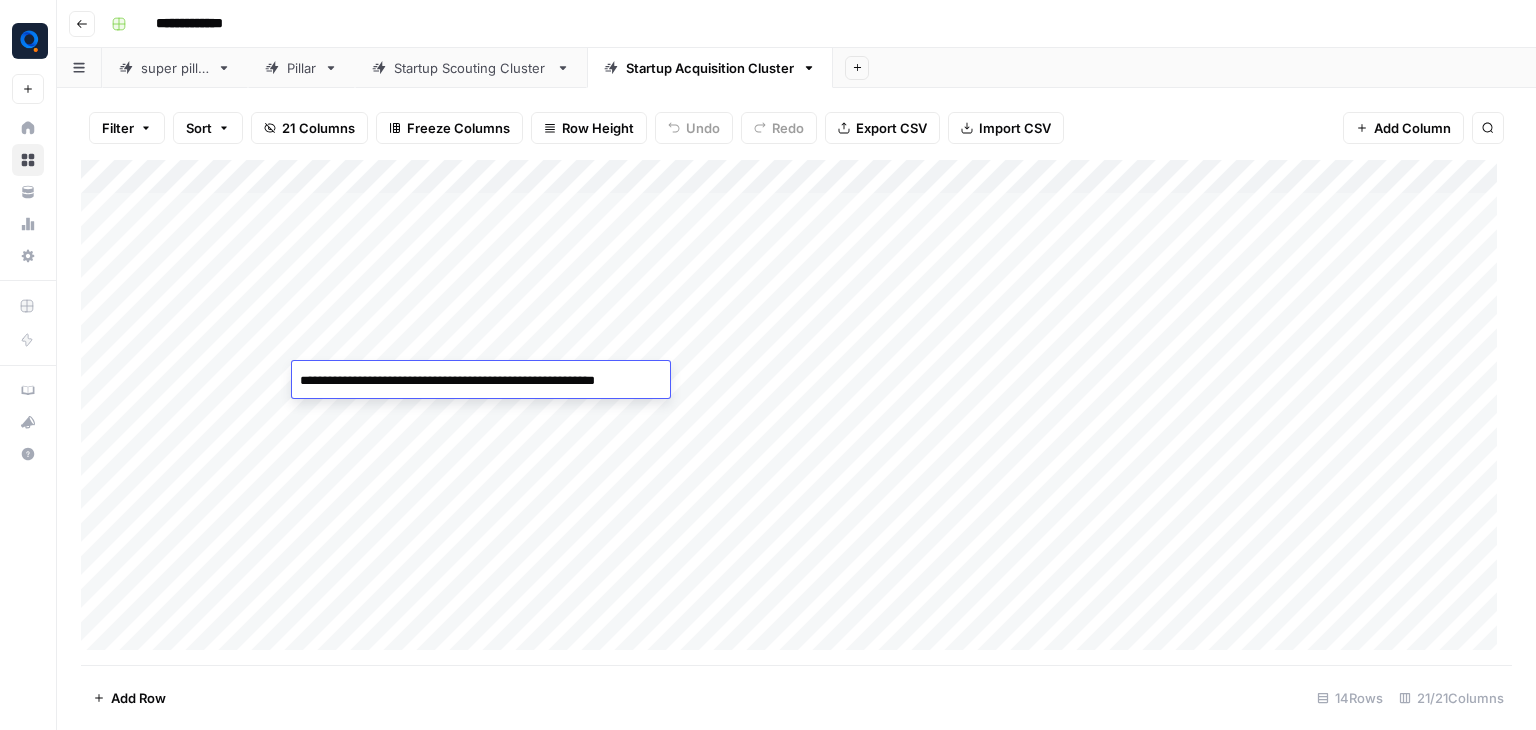 click on "**********" at bounding box center (480, 381) 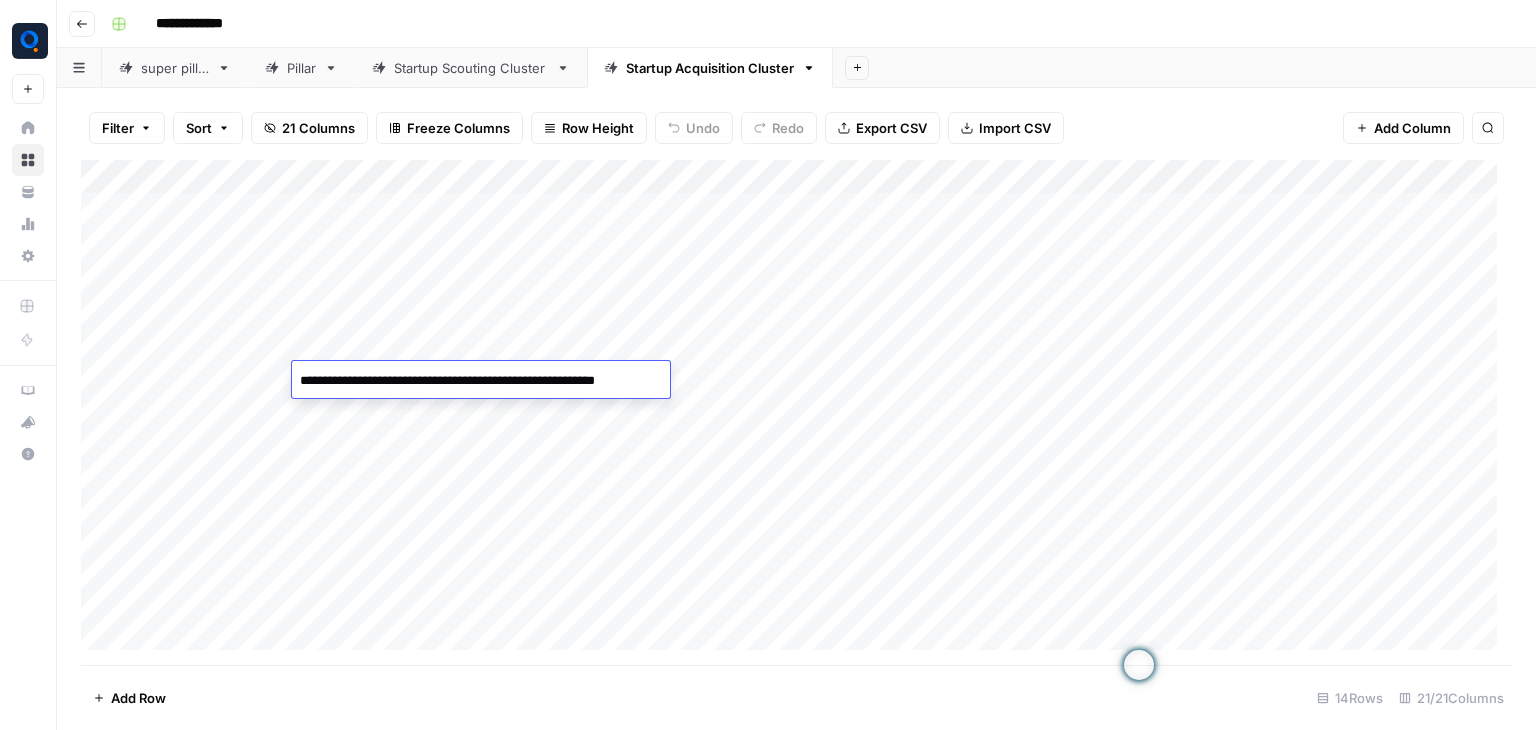 click on "Add Column" at bounding box center (796, 412) 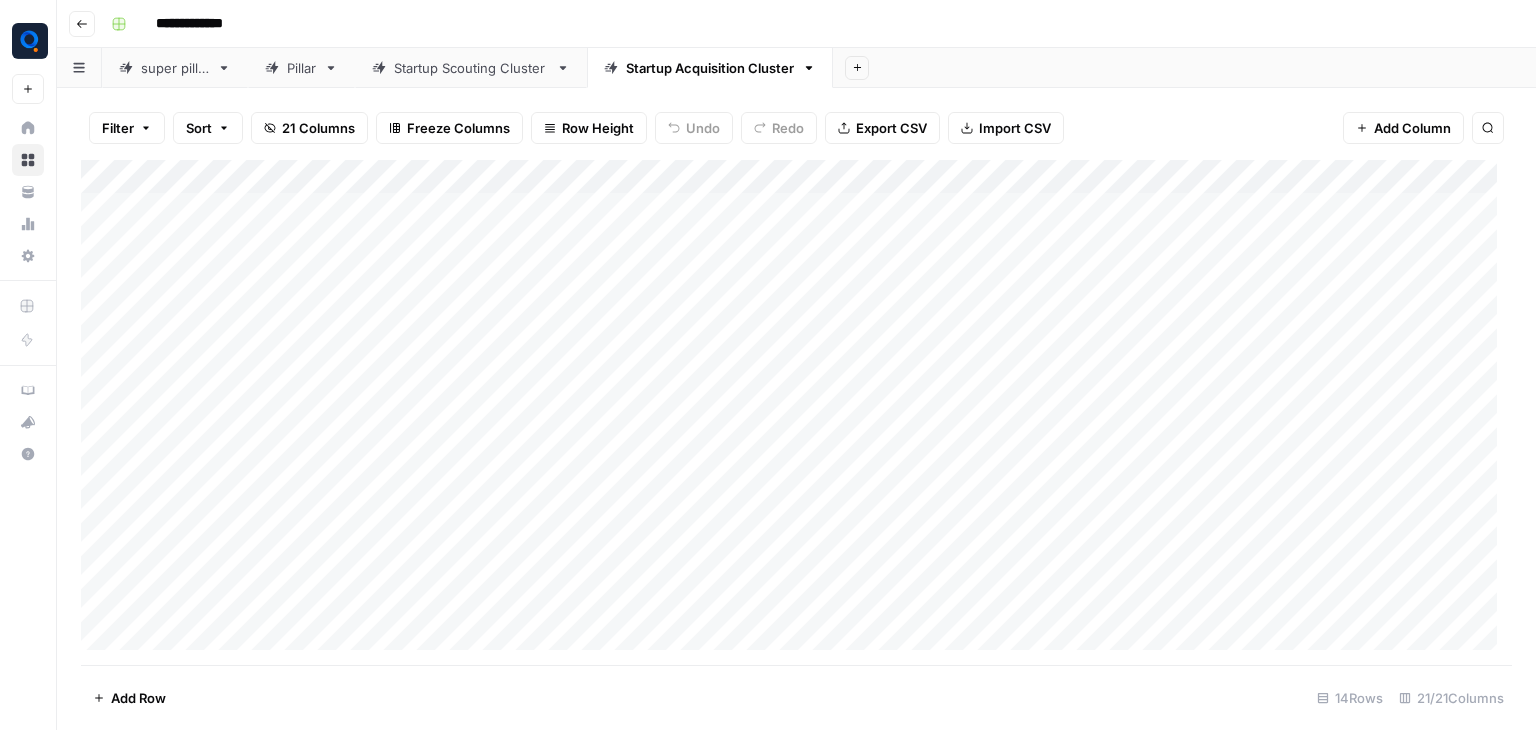 click on "Add Column" at bounding box center (796, 412) 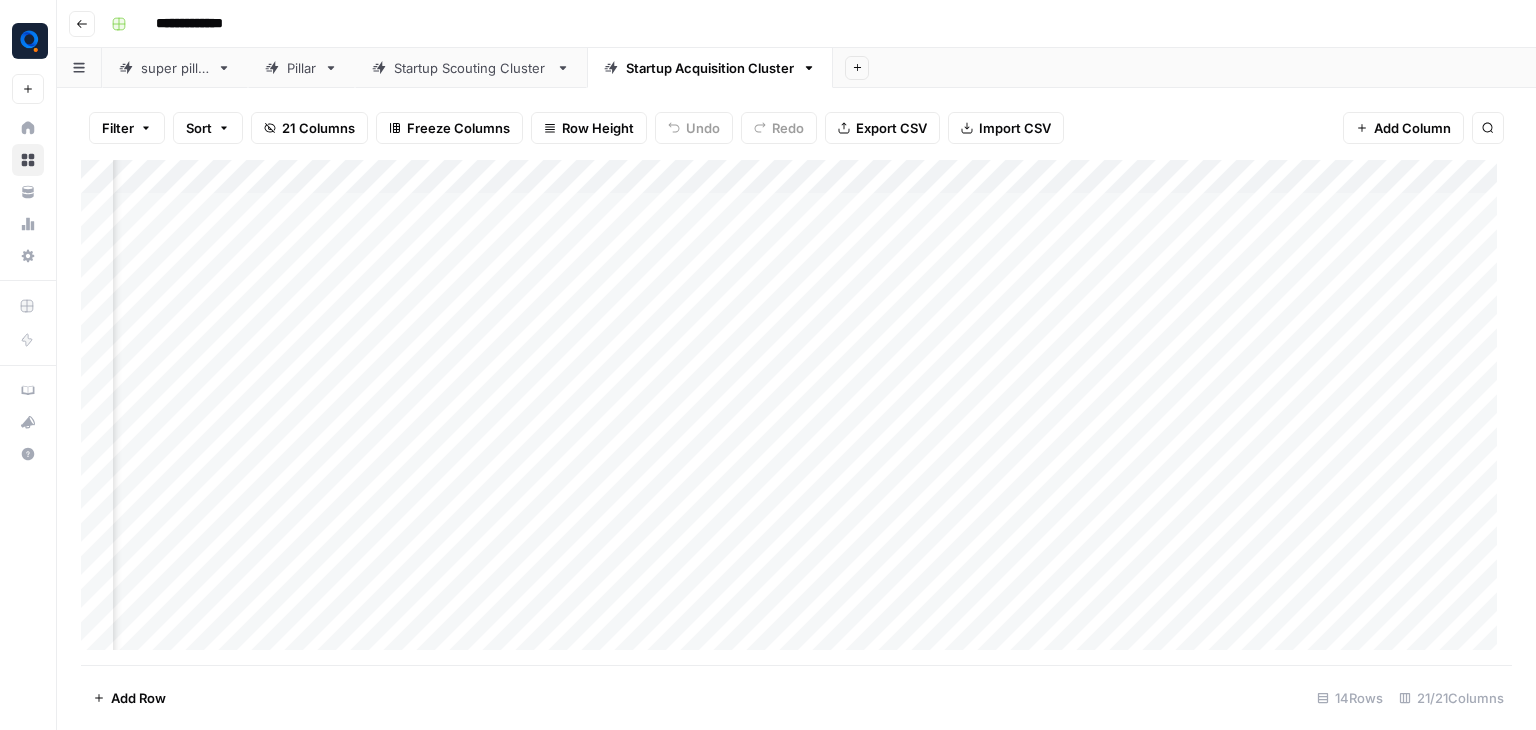 scroll, scrollTop: 0, scrollLeft: 980, axis: horizontal 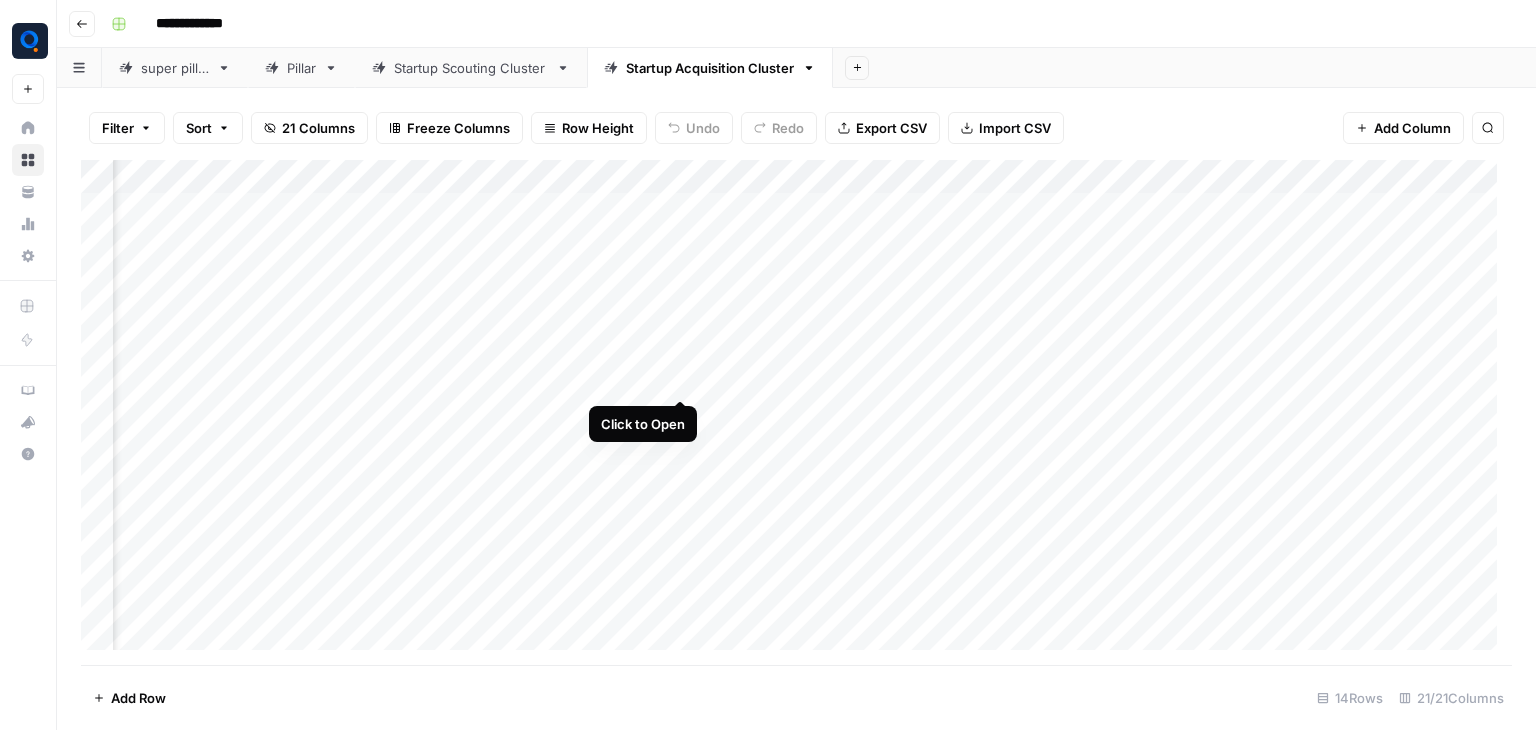 click on "Add Column" at bounding box center (796, 412) 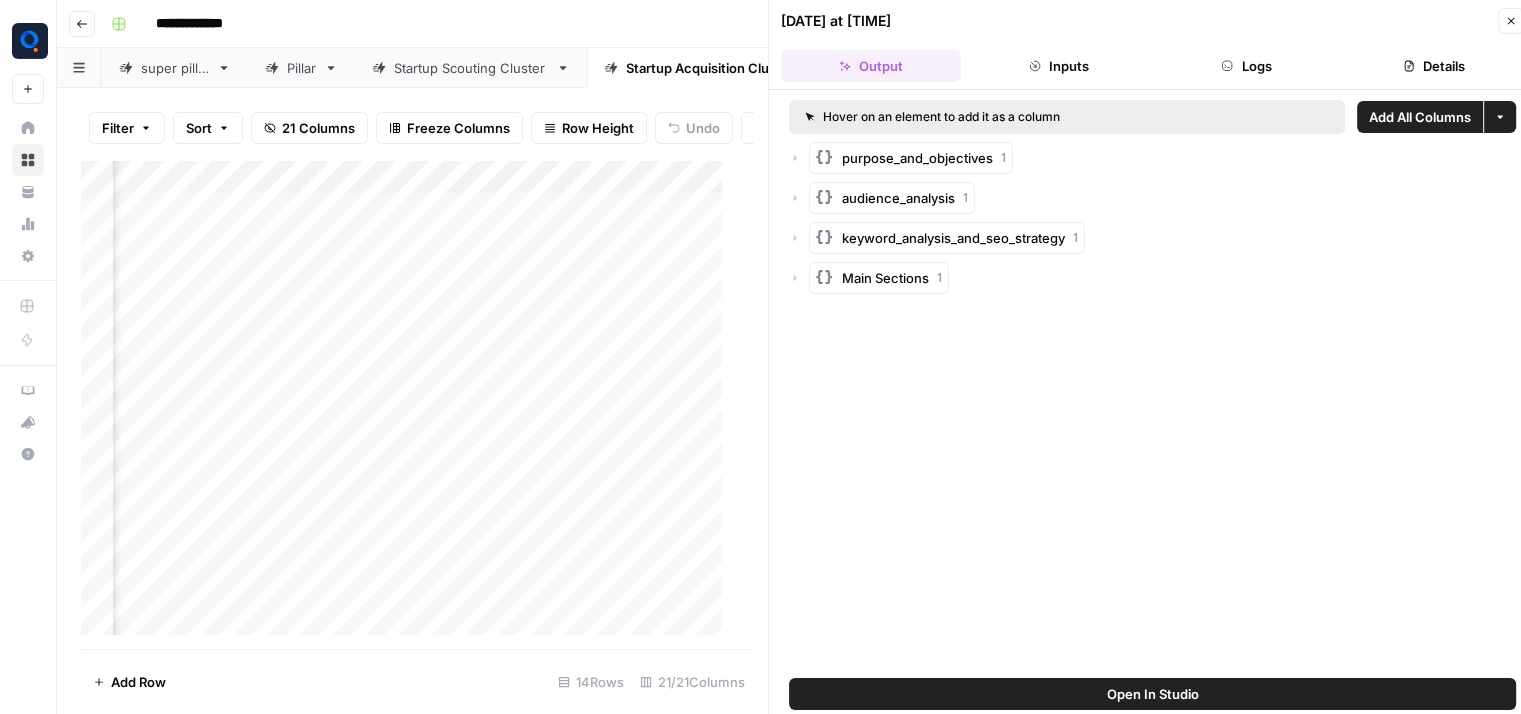 click on "Logs" at bounding box center [1247, 66] 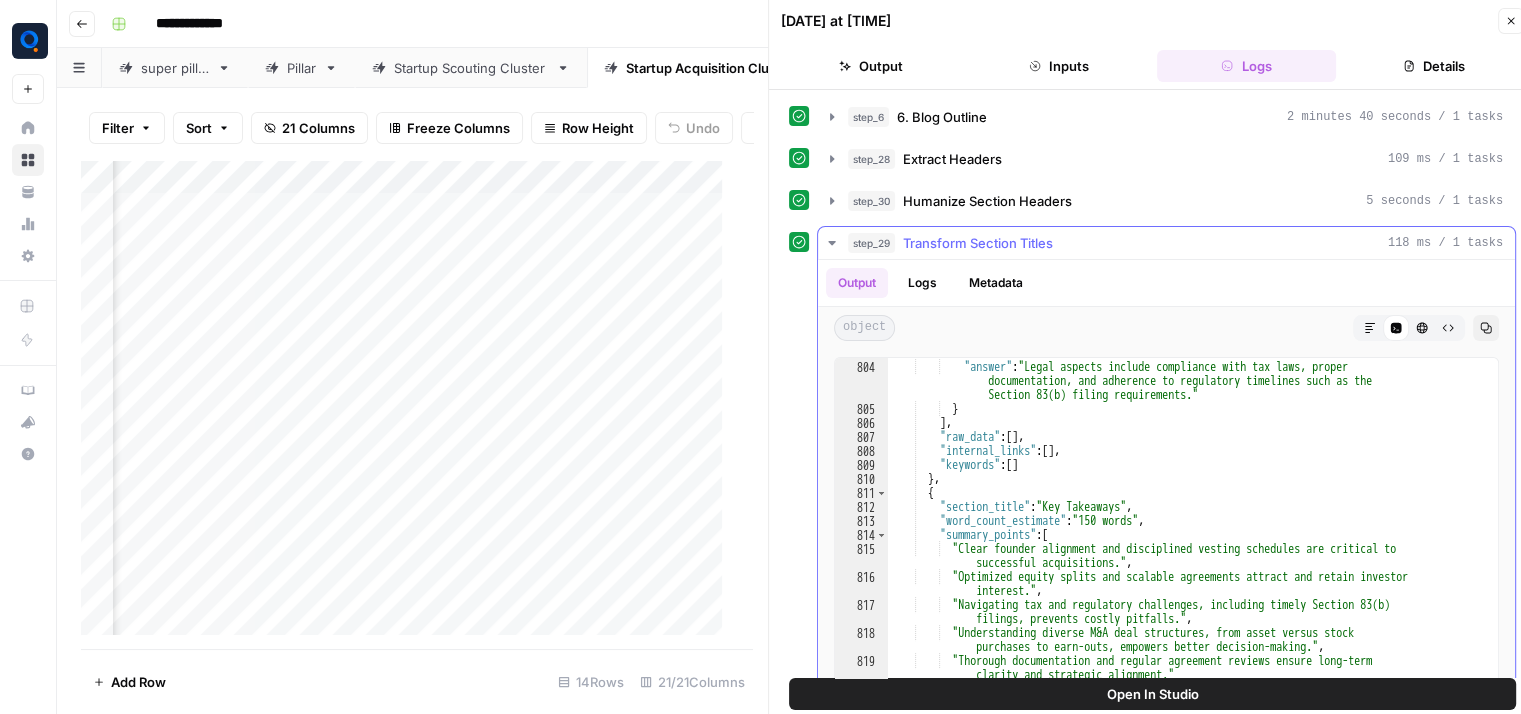 scroll, scrollTop: 14557, scrollLeft: 0, axis: vertical 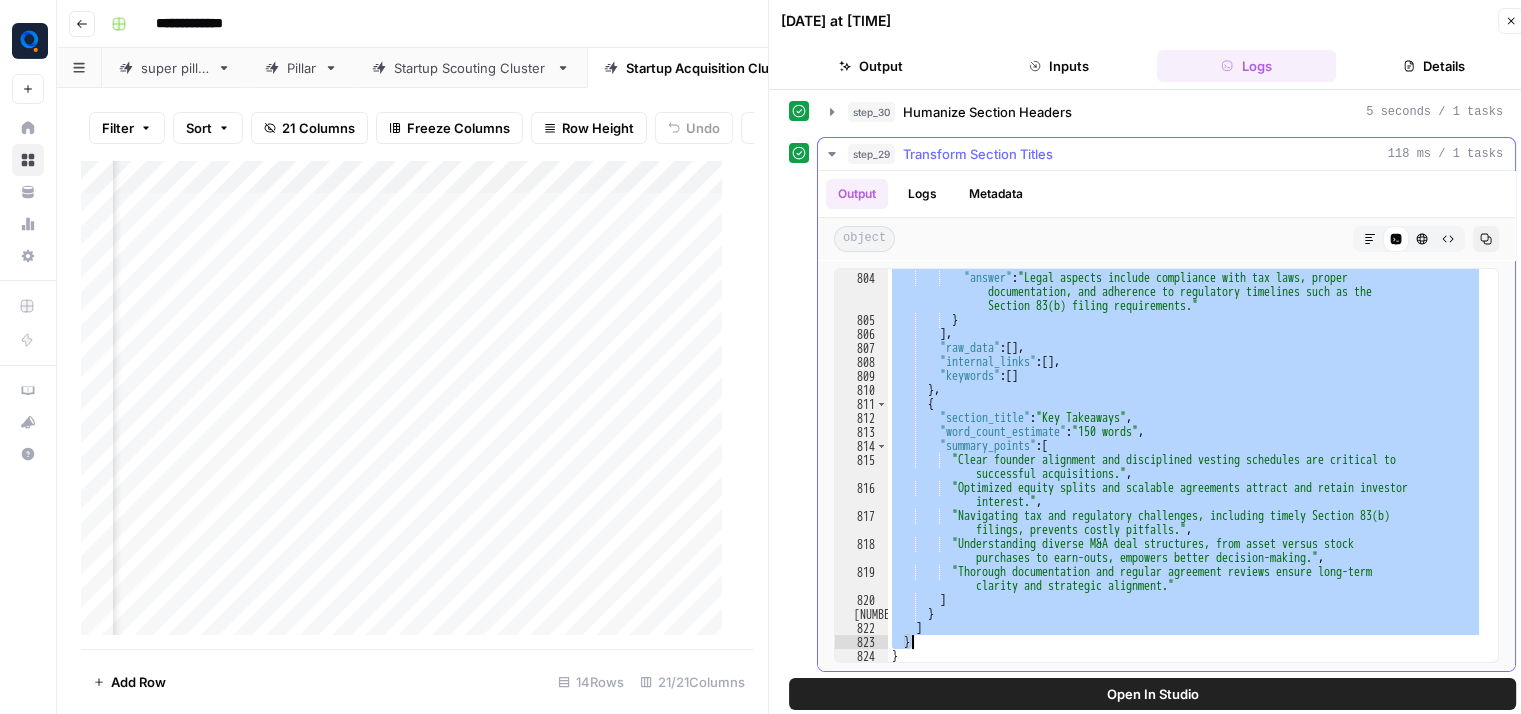 drag, startPoint x: 933, startPoint y: 309, endPoint x: 1118, endPoint y: 640, distance: 379.19125 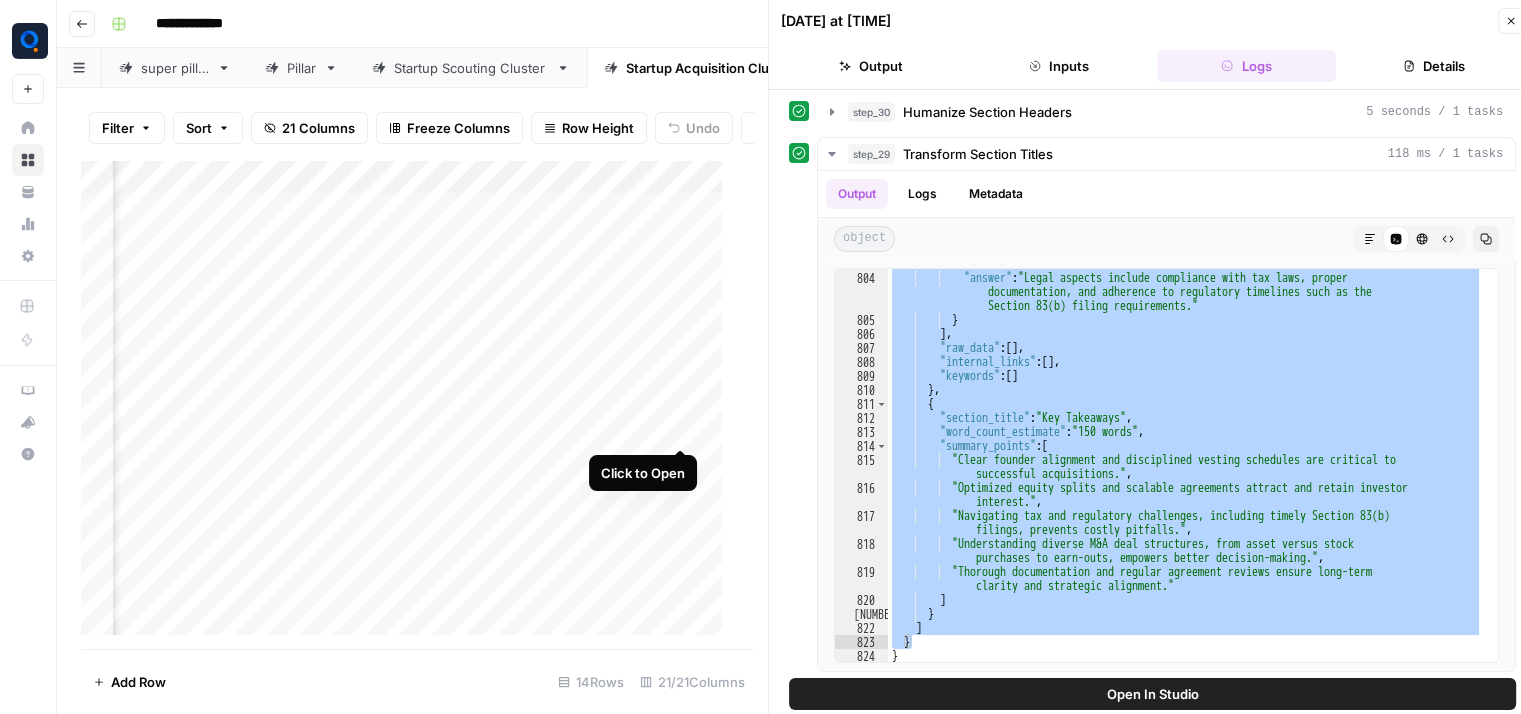 click on "Add Column" at bounding box center (409, 405) 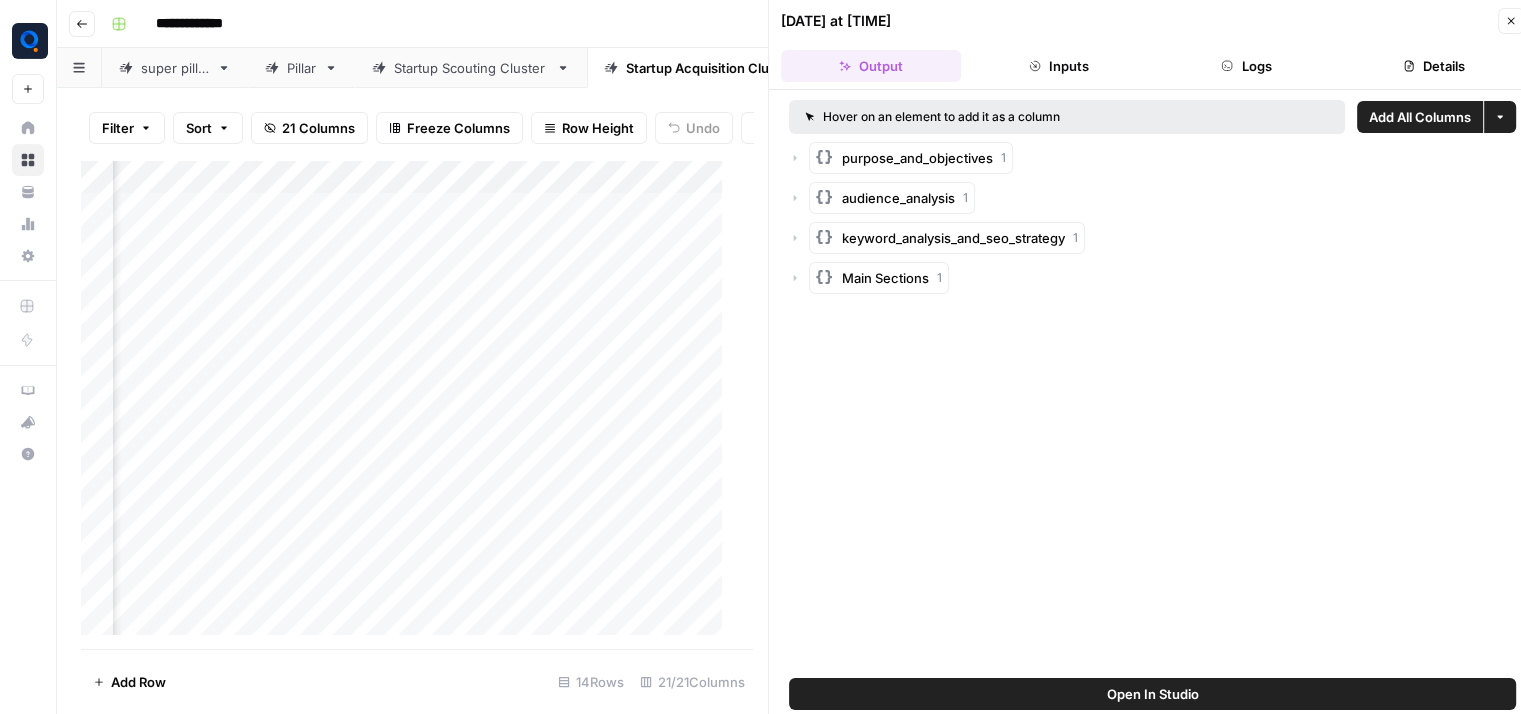 click on "Logs" at bounding box center [1247, 66] 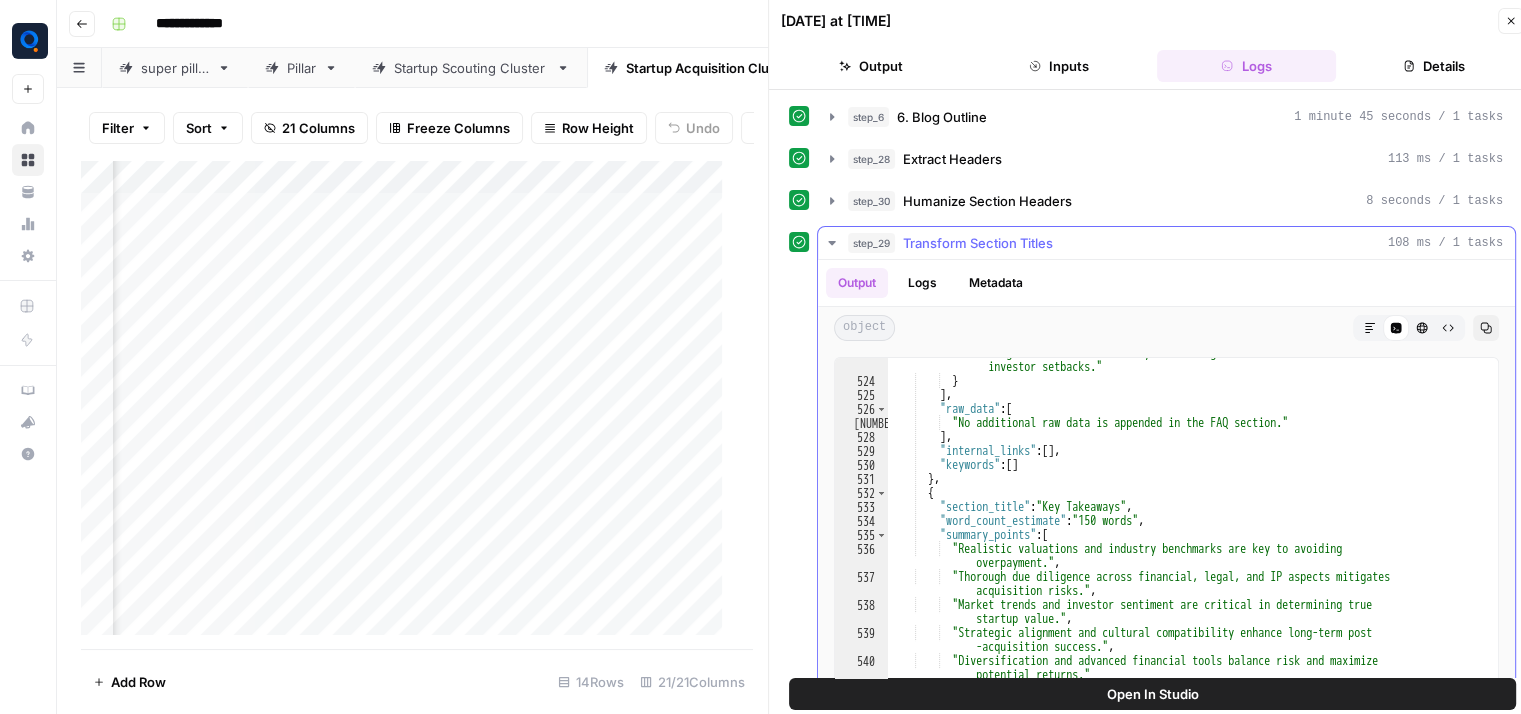 scroll, scrollTop: 9756, scrollLeft: 0, axis: vertical 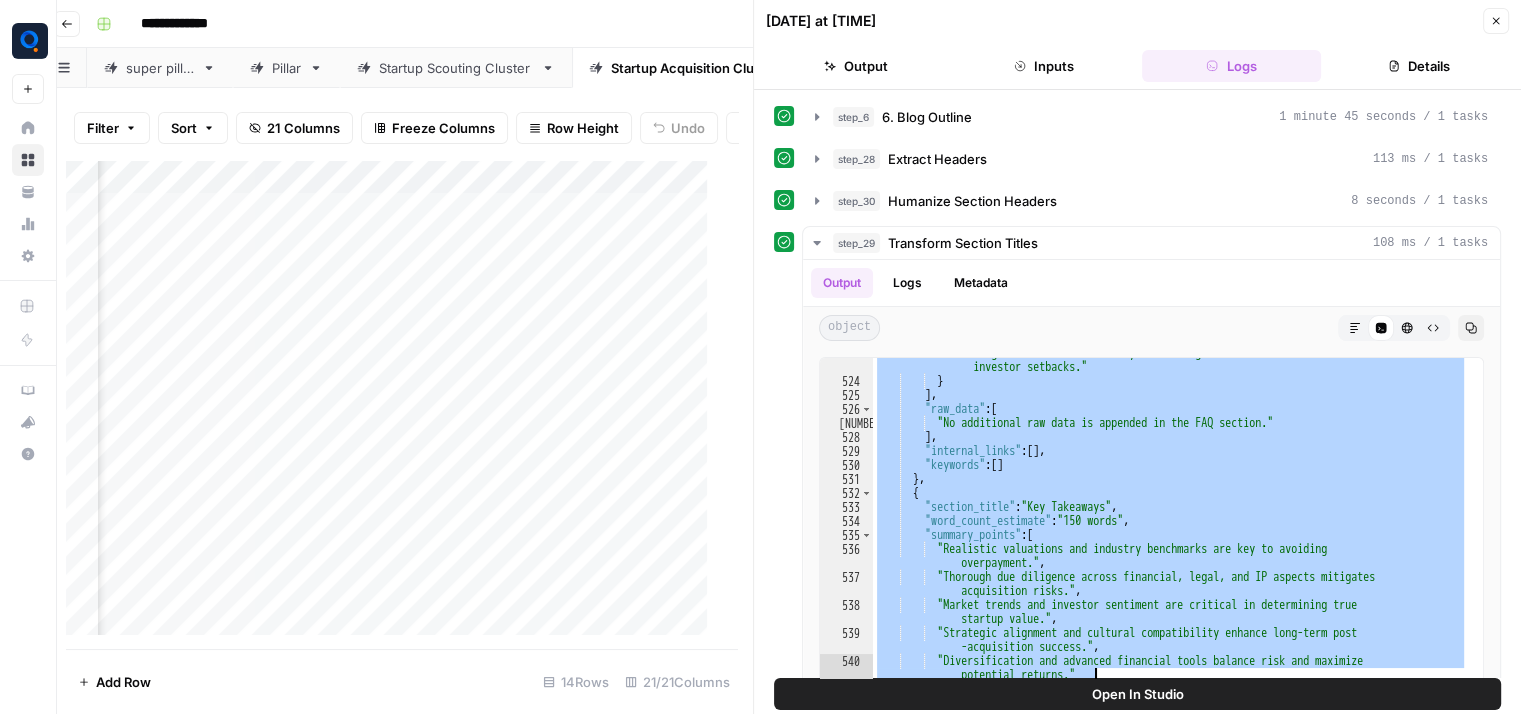 drag, startPoint x: 906, startPoint y: 389, endPoint x: 1151, endPoint y: 670, distance: 372.80826 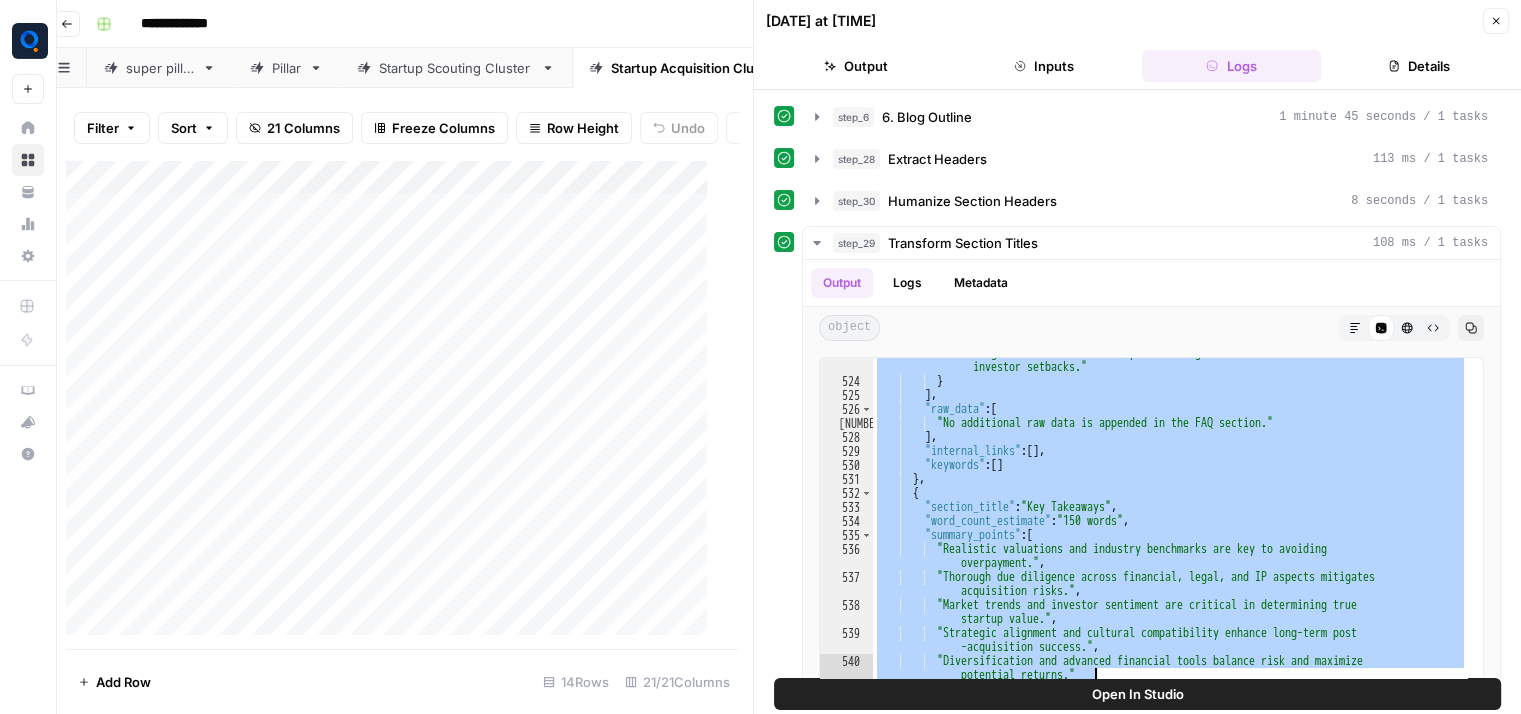 scroll, scrollTop: 0, scrollLeft: 0, axis: both 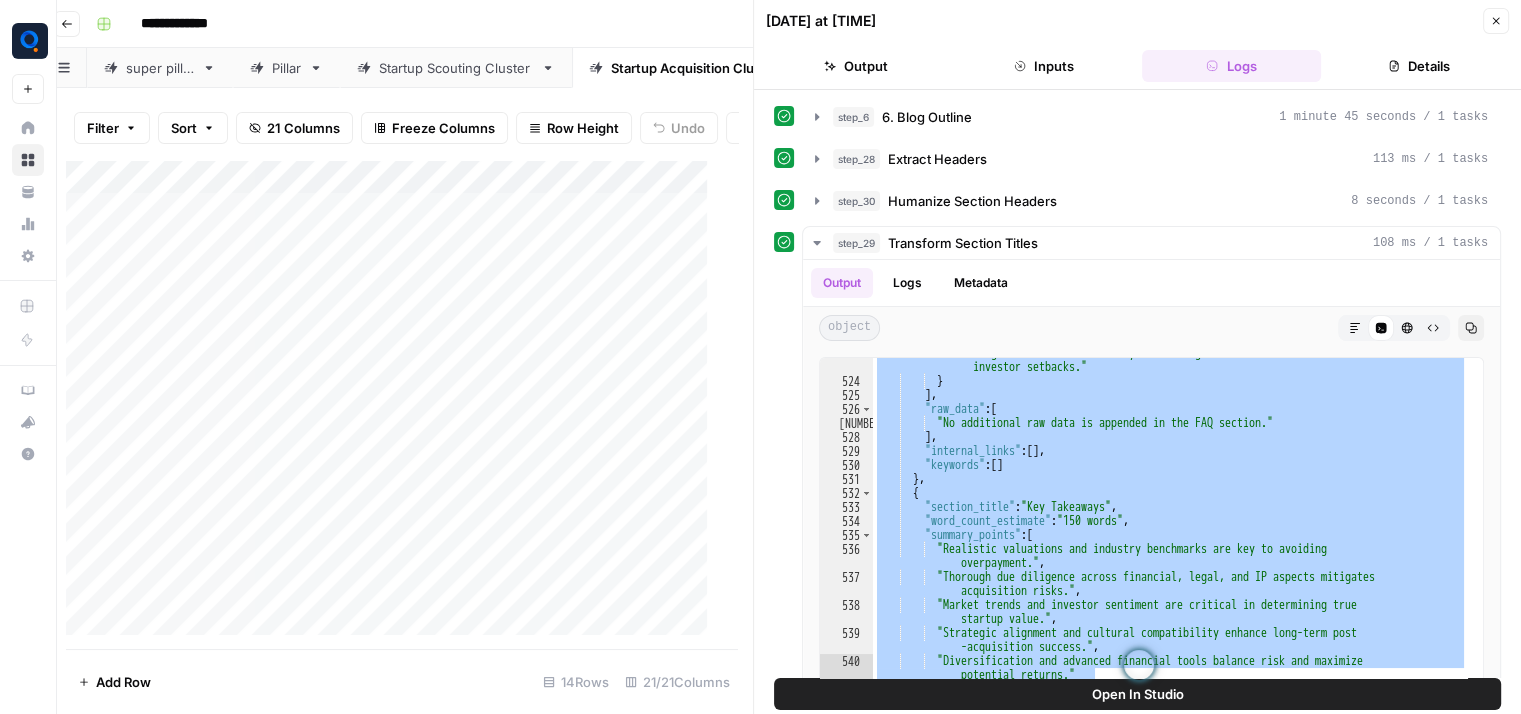 click on "Add Column" at bounding box center [394, 405] 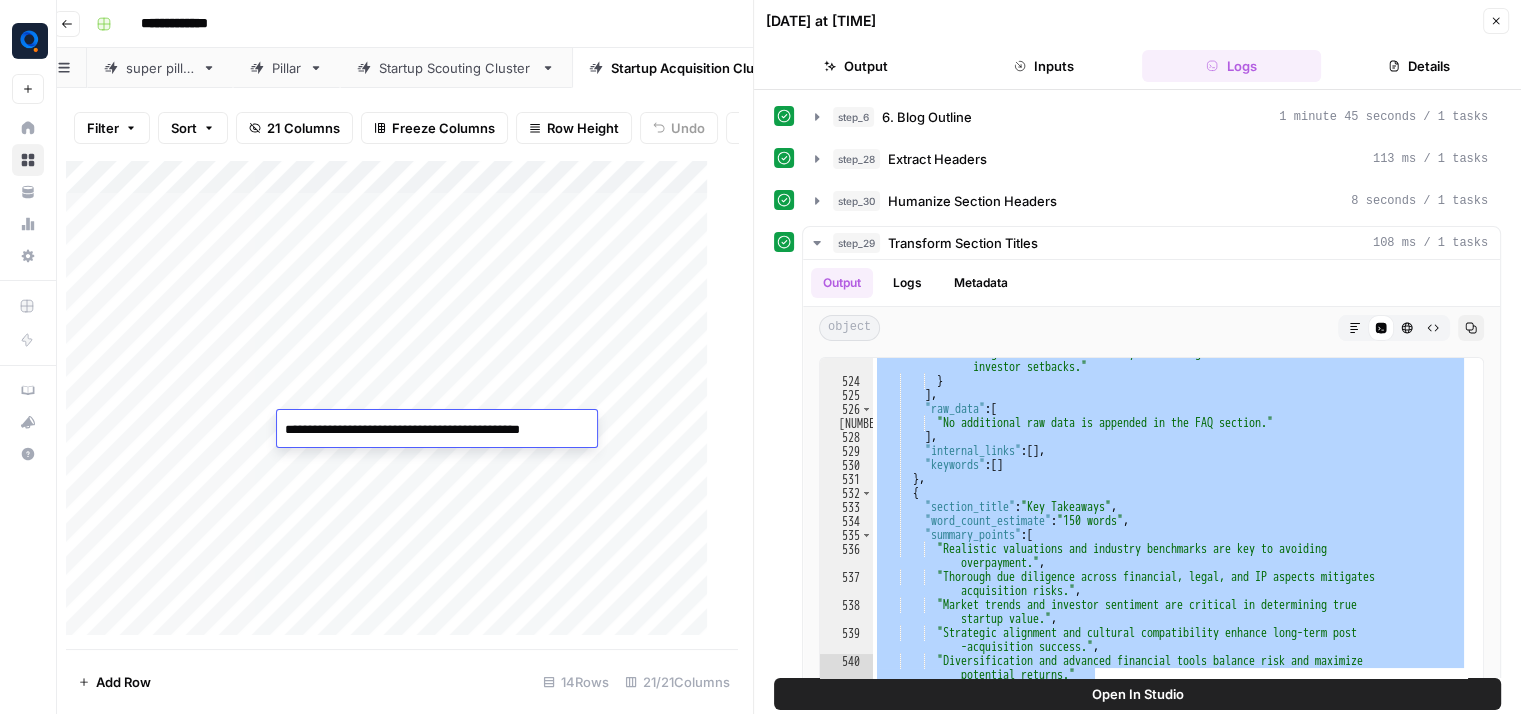 click on "**********" at bounding box center [437, 430] 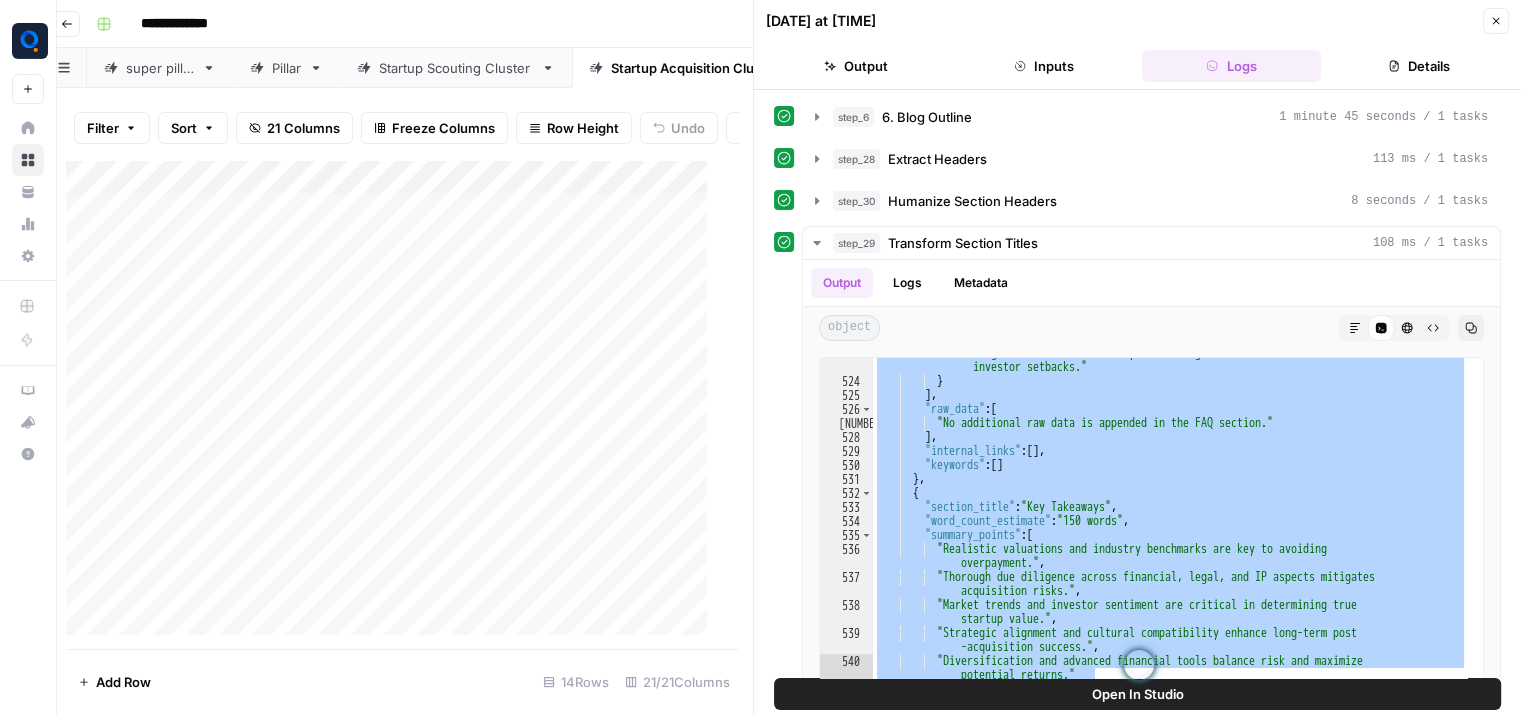 click on "Add Column" at bounding box center [394, 405] 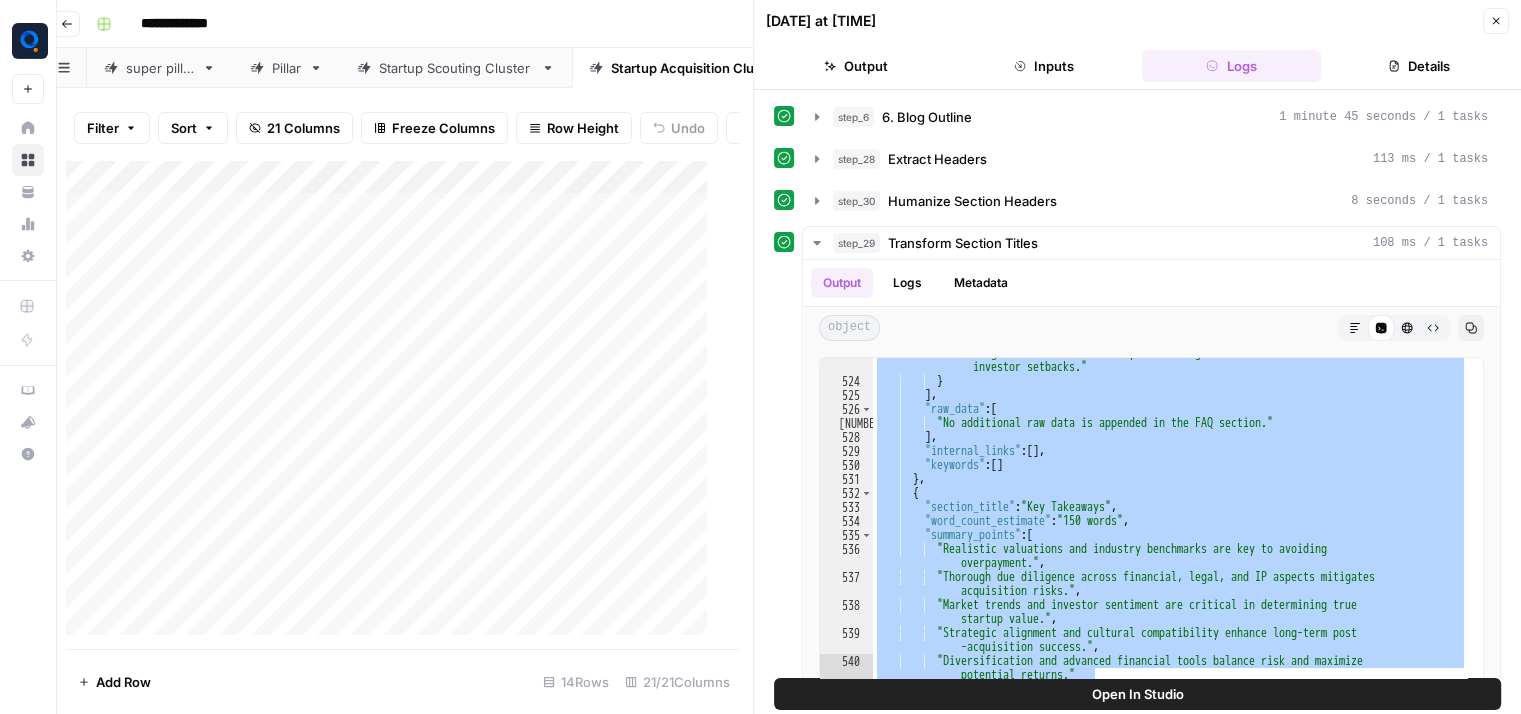 click on "Add Column" at bounding box center [394, 405] 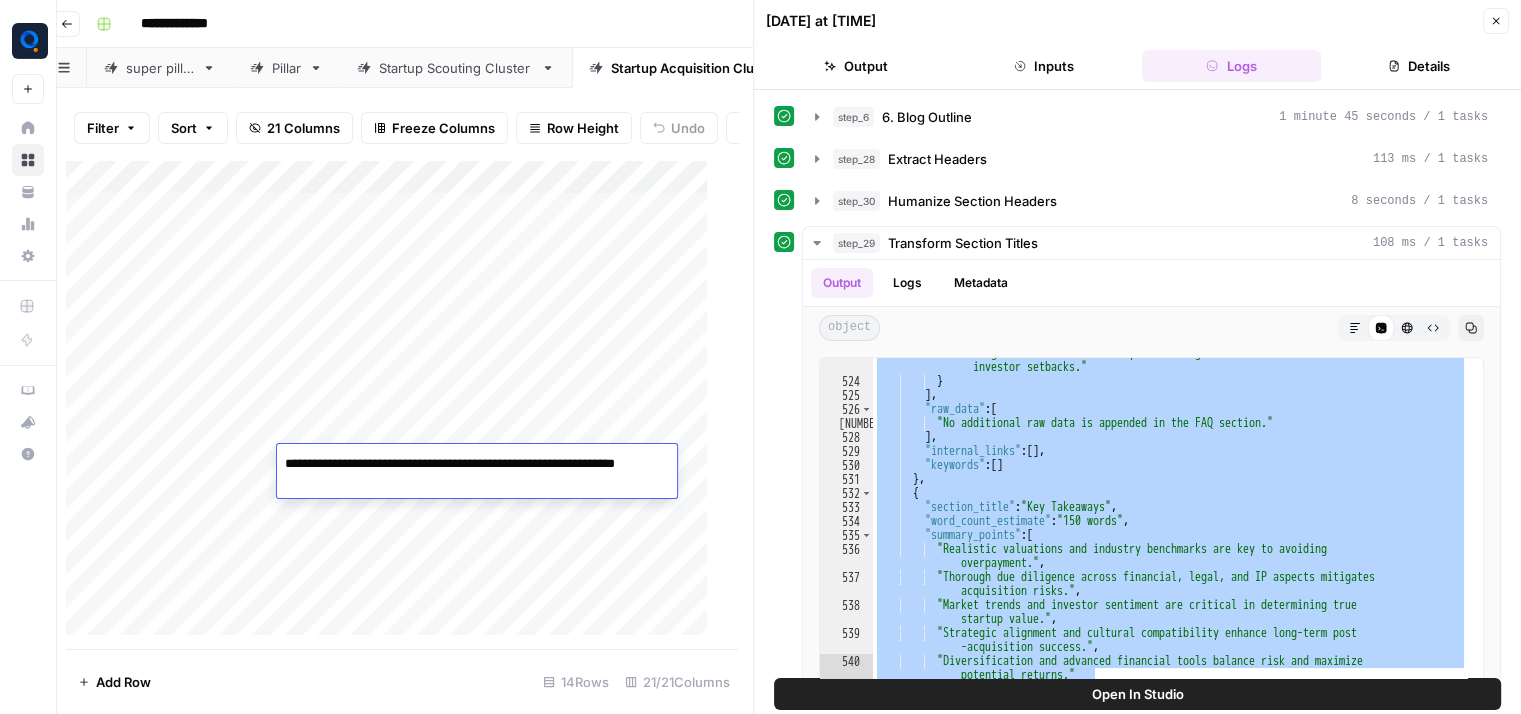 click on "**********" at bounding box center (477, 474) 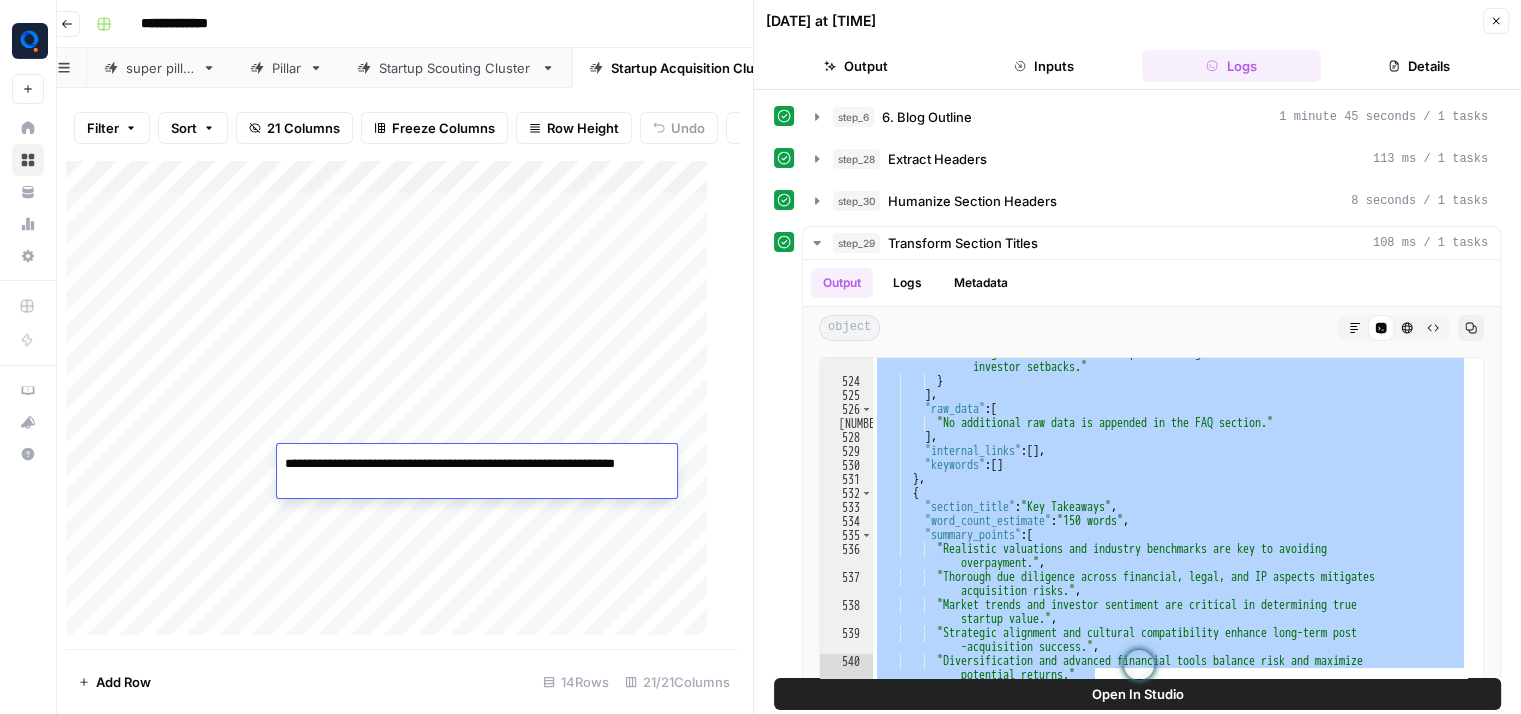 click on "**********" at bounding box center [477, 474] 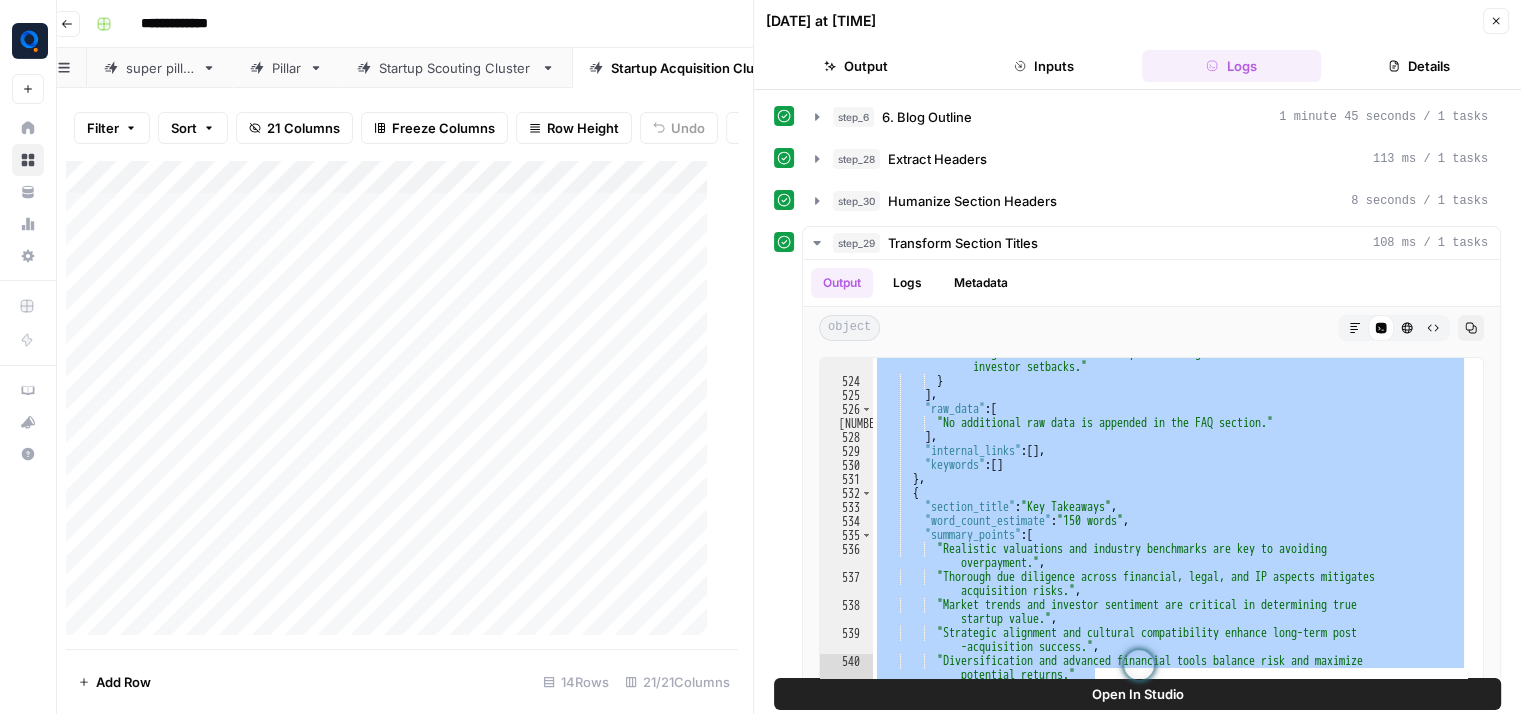 click on "Add Column" at bounding box center [394, 405] 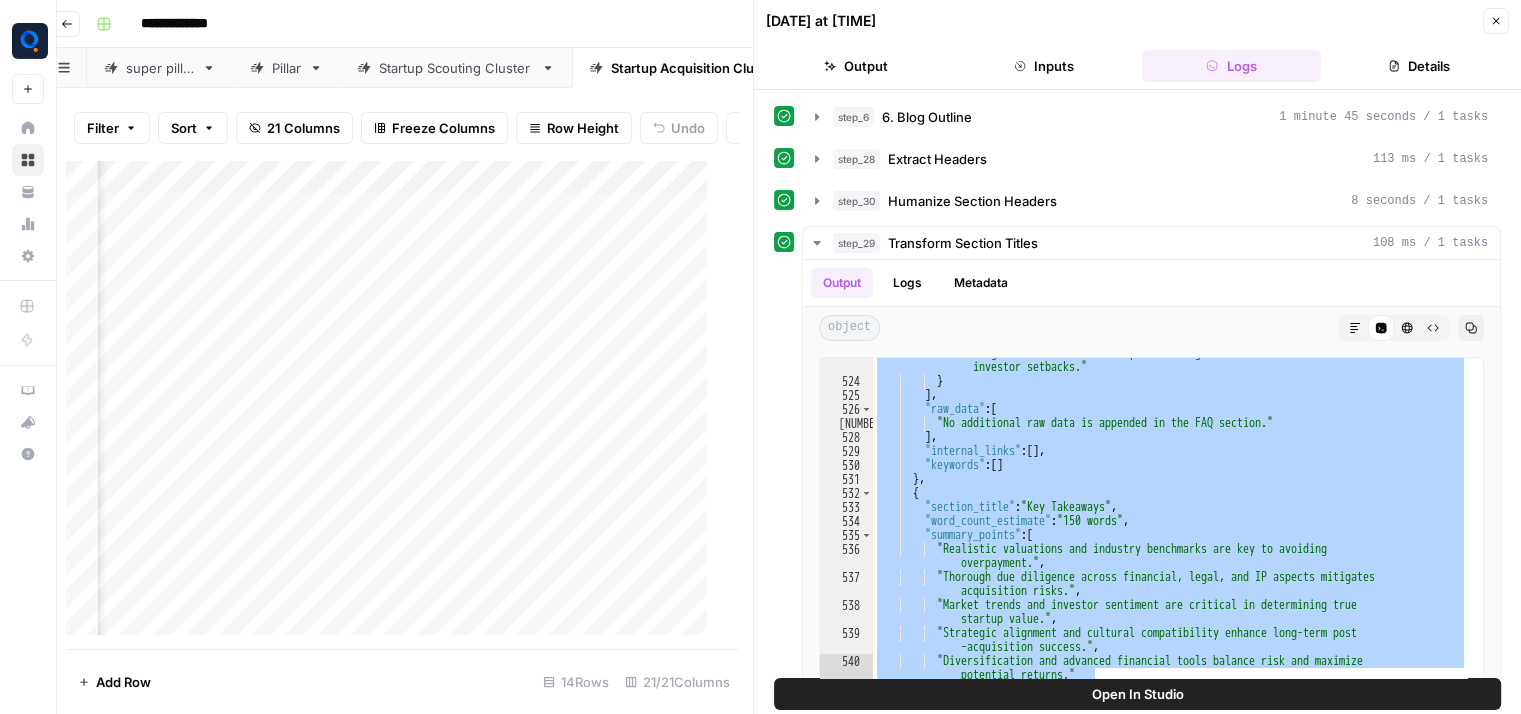 scroll, scrollTop: 0, scrollLeft: 1000, axis: horizontal 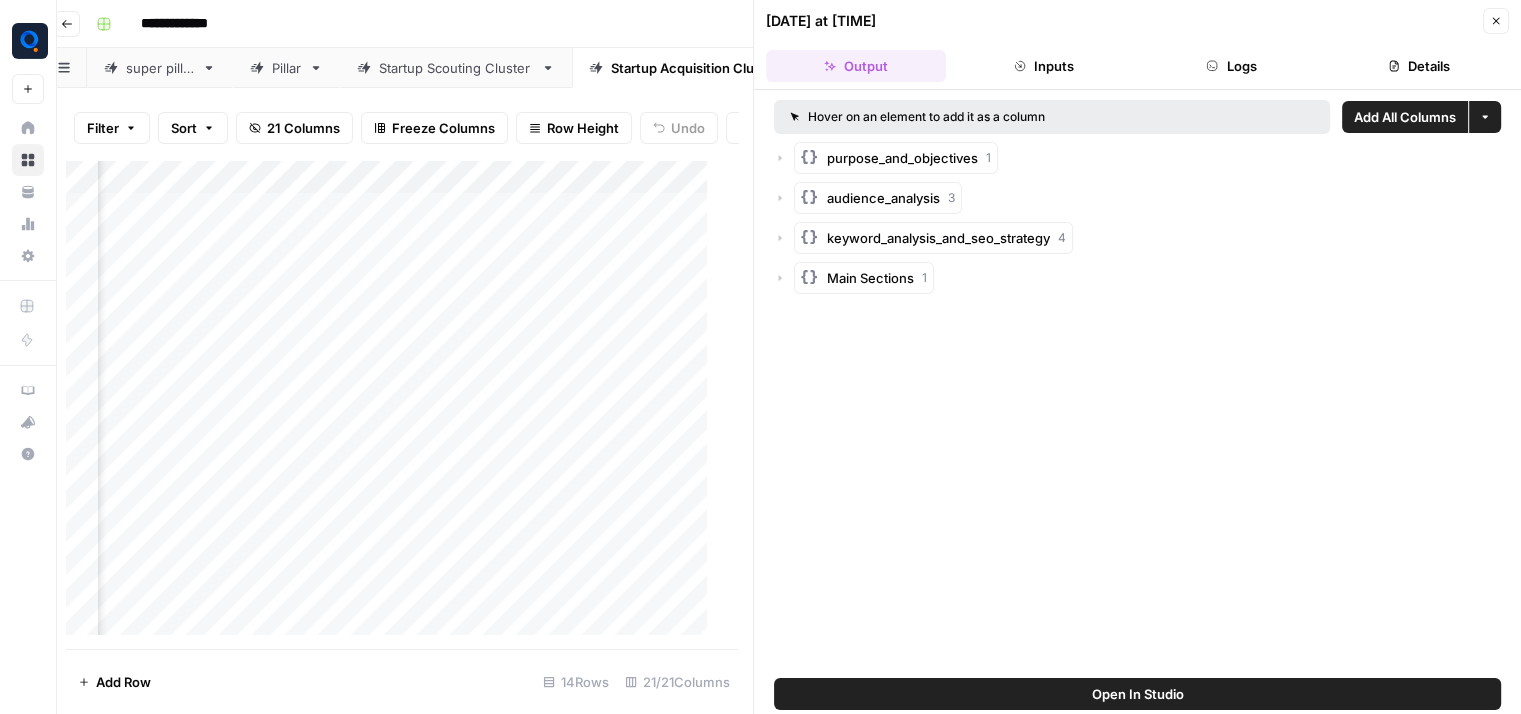 click on "Logs" at bounding box center (1232, 66) 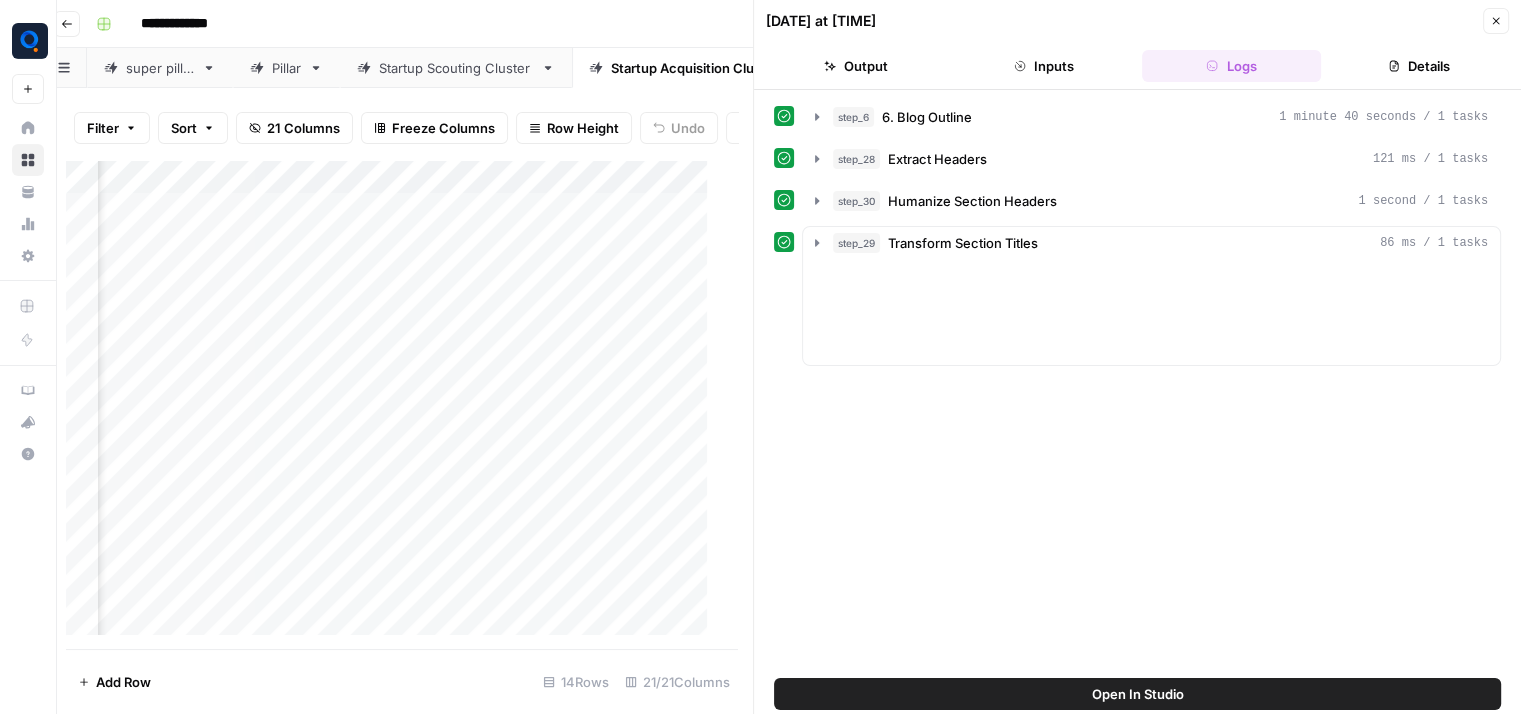 scroll, scrollTop: 0, scrollLeft: 0, axis: both 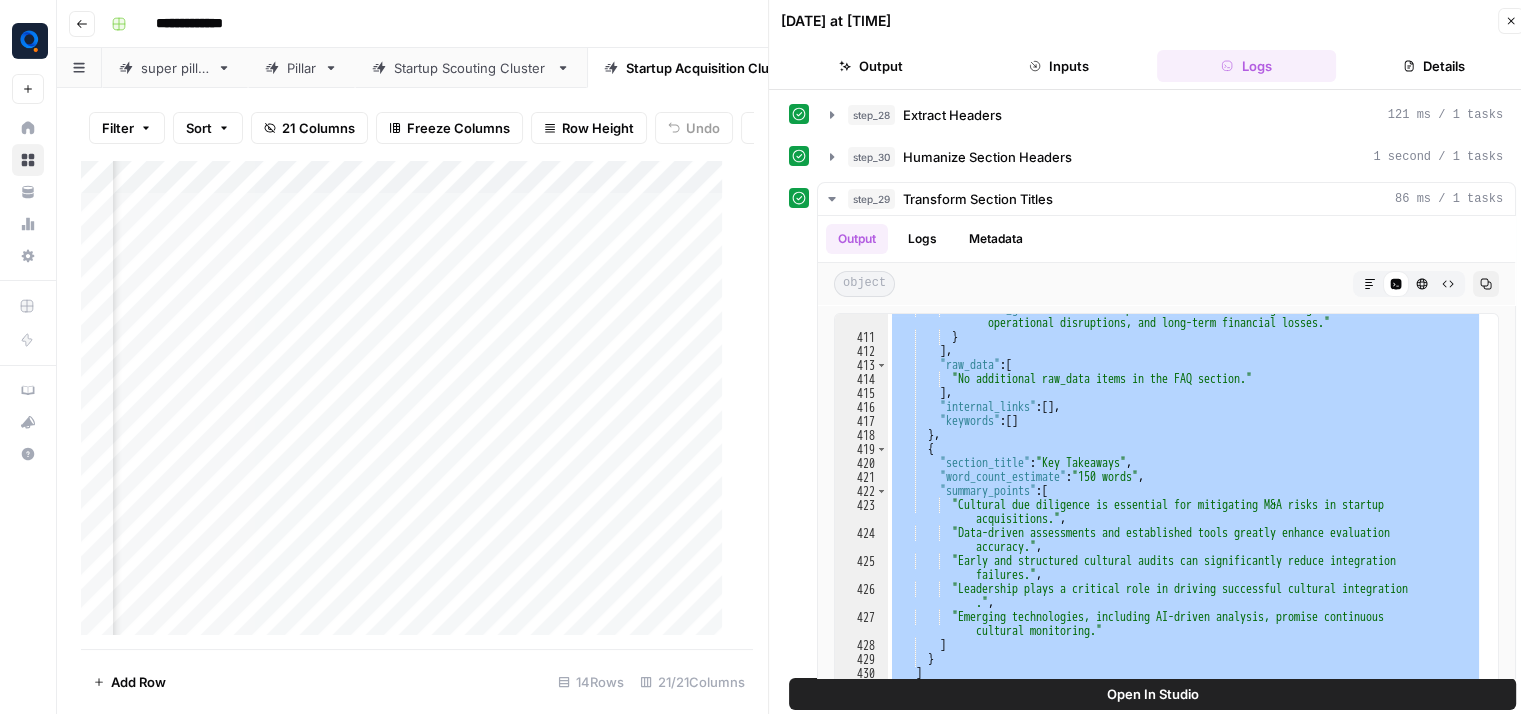 type on "*
*" 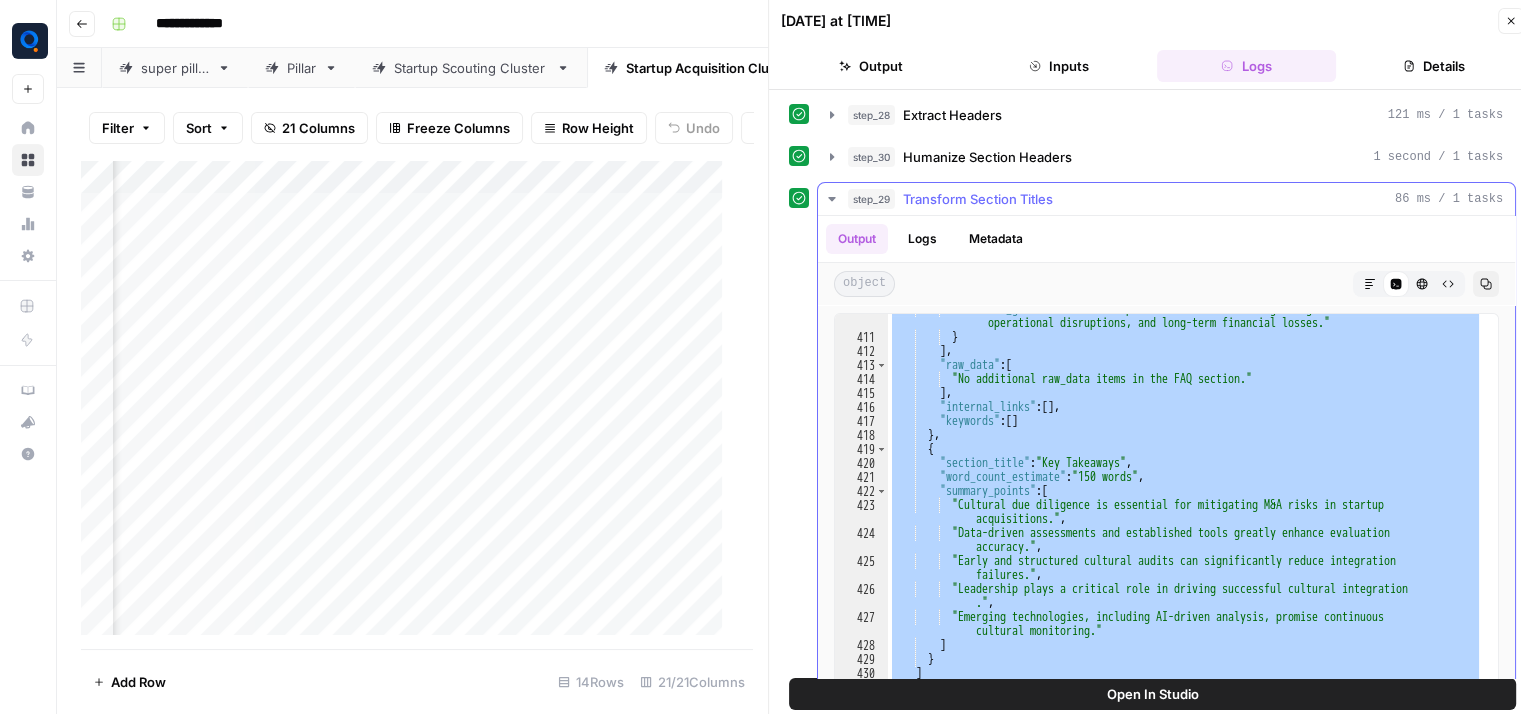 drag, startPoint x: 923, startPoint y: 412, endPoint x: 982, endPoint y: 325, distance: 105.11898 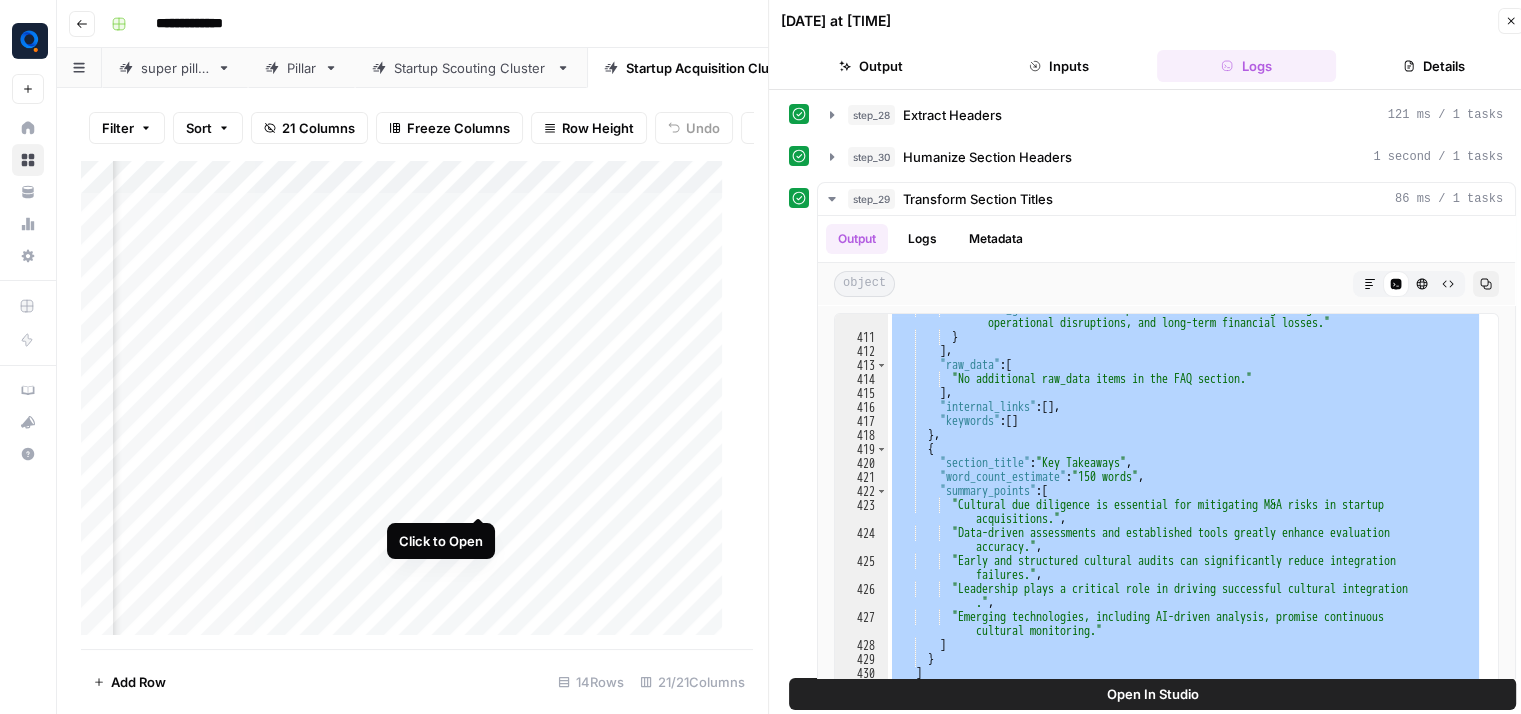 click on "Add Column" at bounding box center (409, 405) 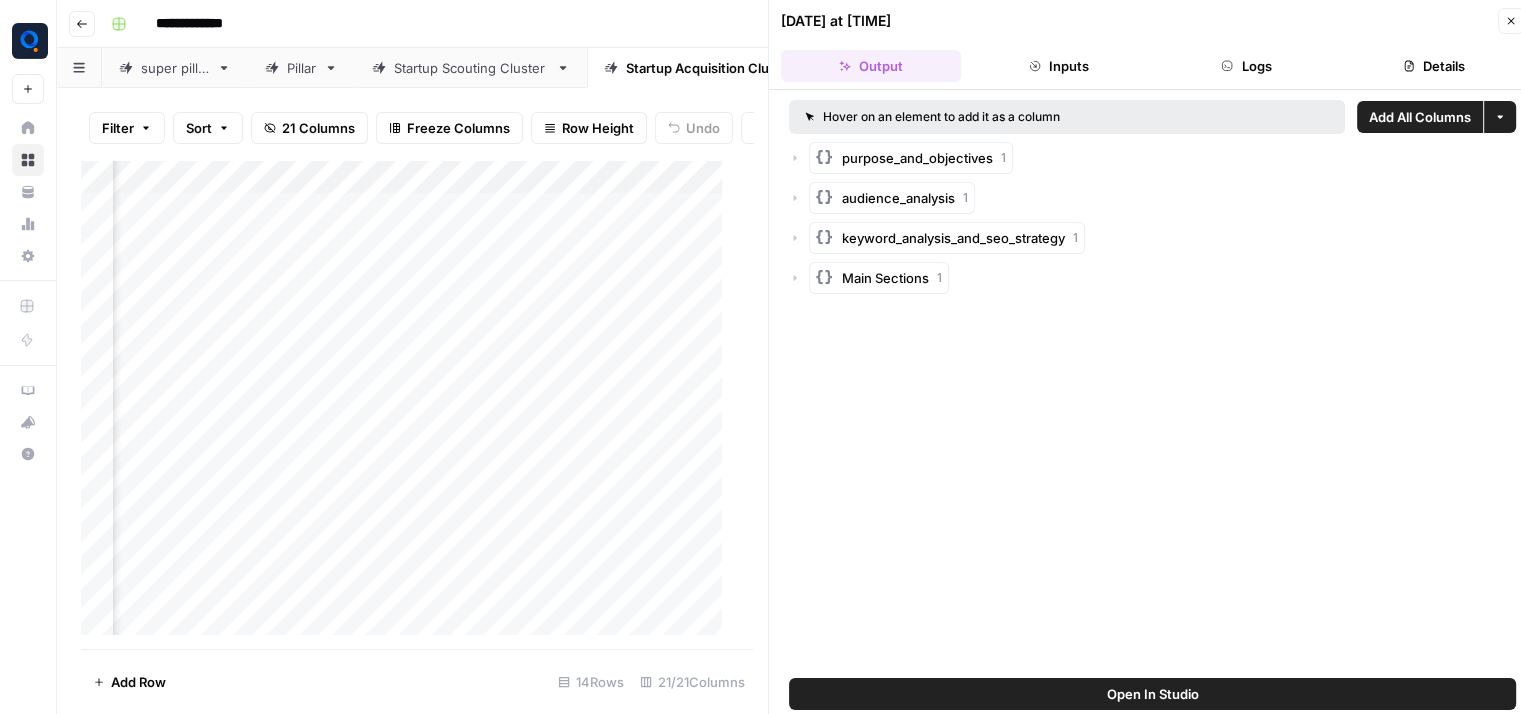 click on "Logs" at bounding box center (1247, 66) 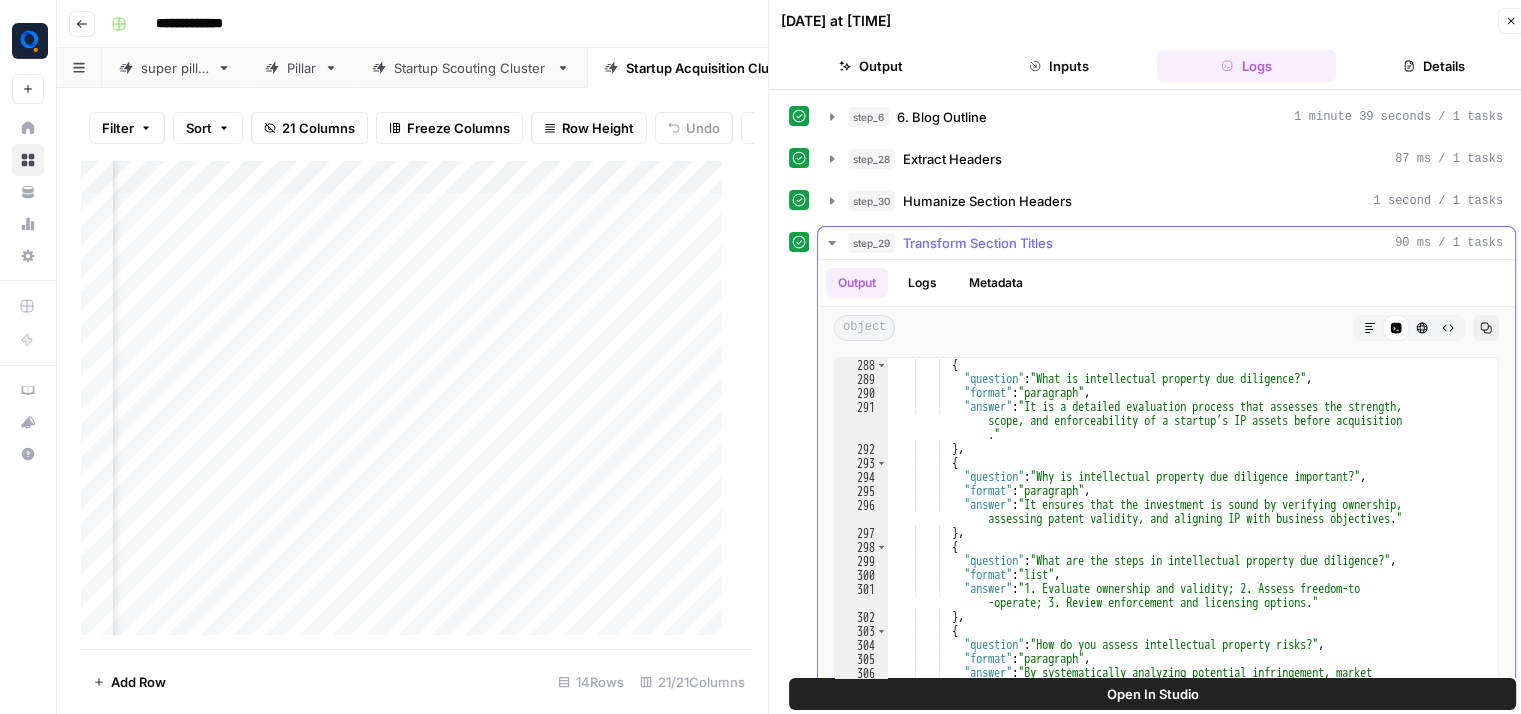 scroll, scrollTop: 5677, scrollLeft: 0, axis: vertical 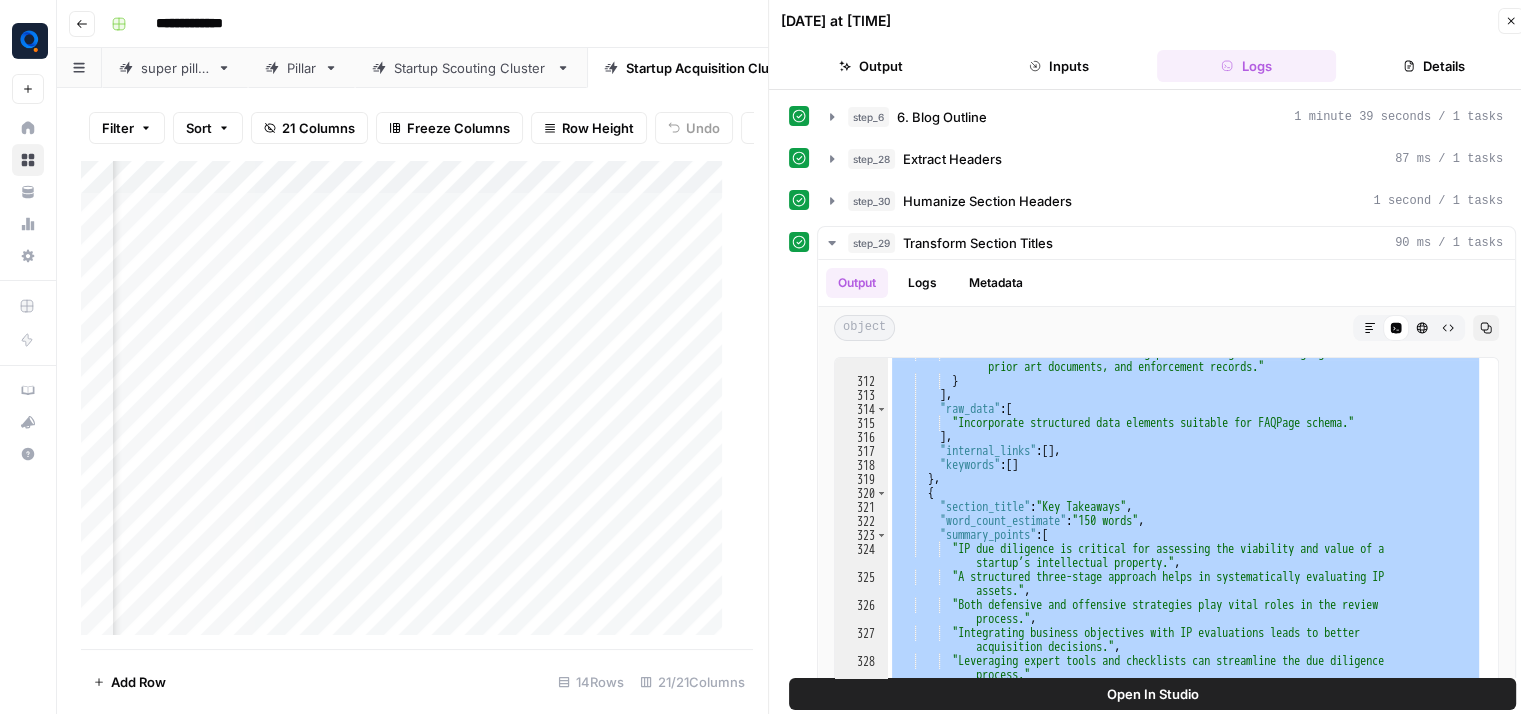 drag, startPoint x: 932, startPoint y: 415, endPoint x: 1117, endPoint y: 773, distance: 402.9752 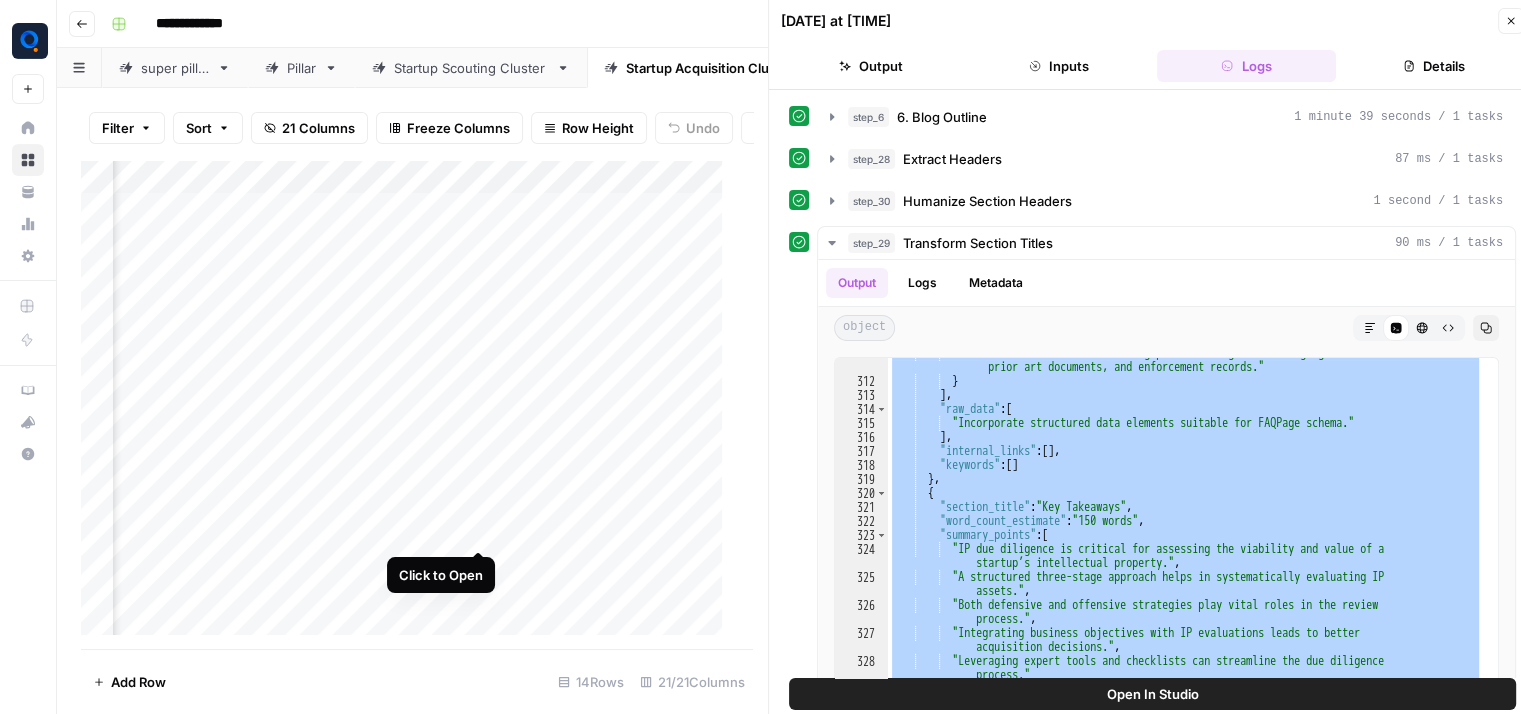 click on "Add Column" at bounding box center [409, 405] 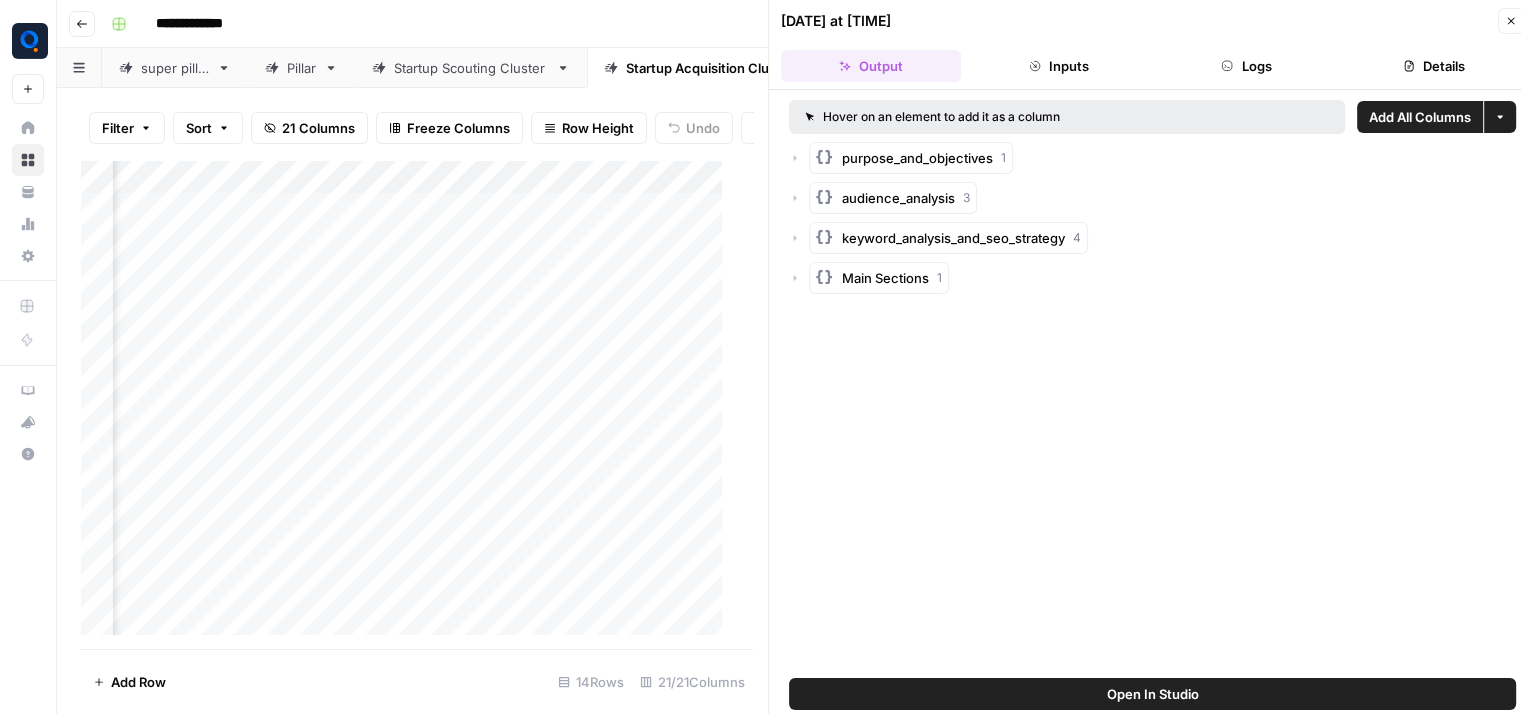 click on "Logs" at bounding box center (1247, 66) 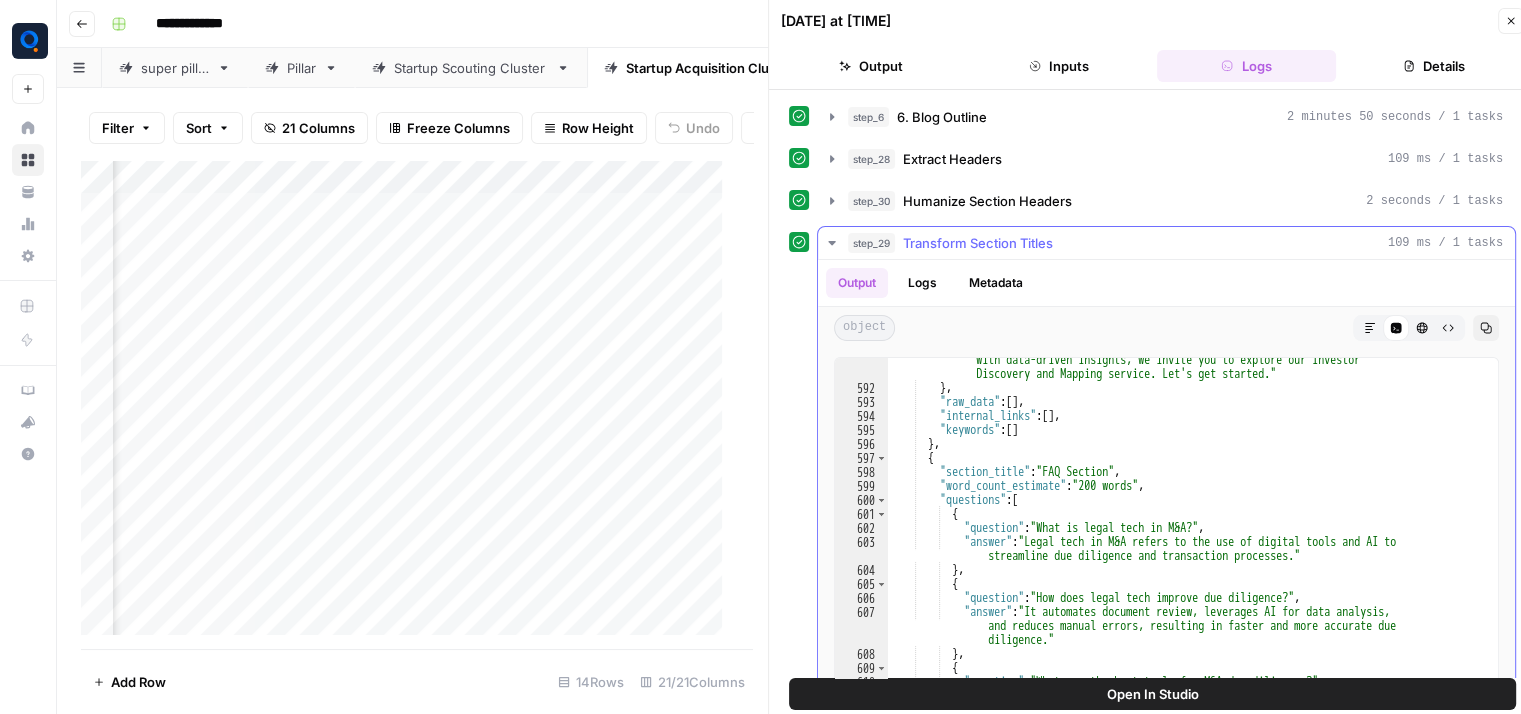 scroll, scrollTop: 10477, scrollLeft: 0, axis: vertical 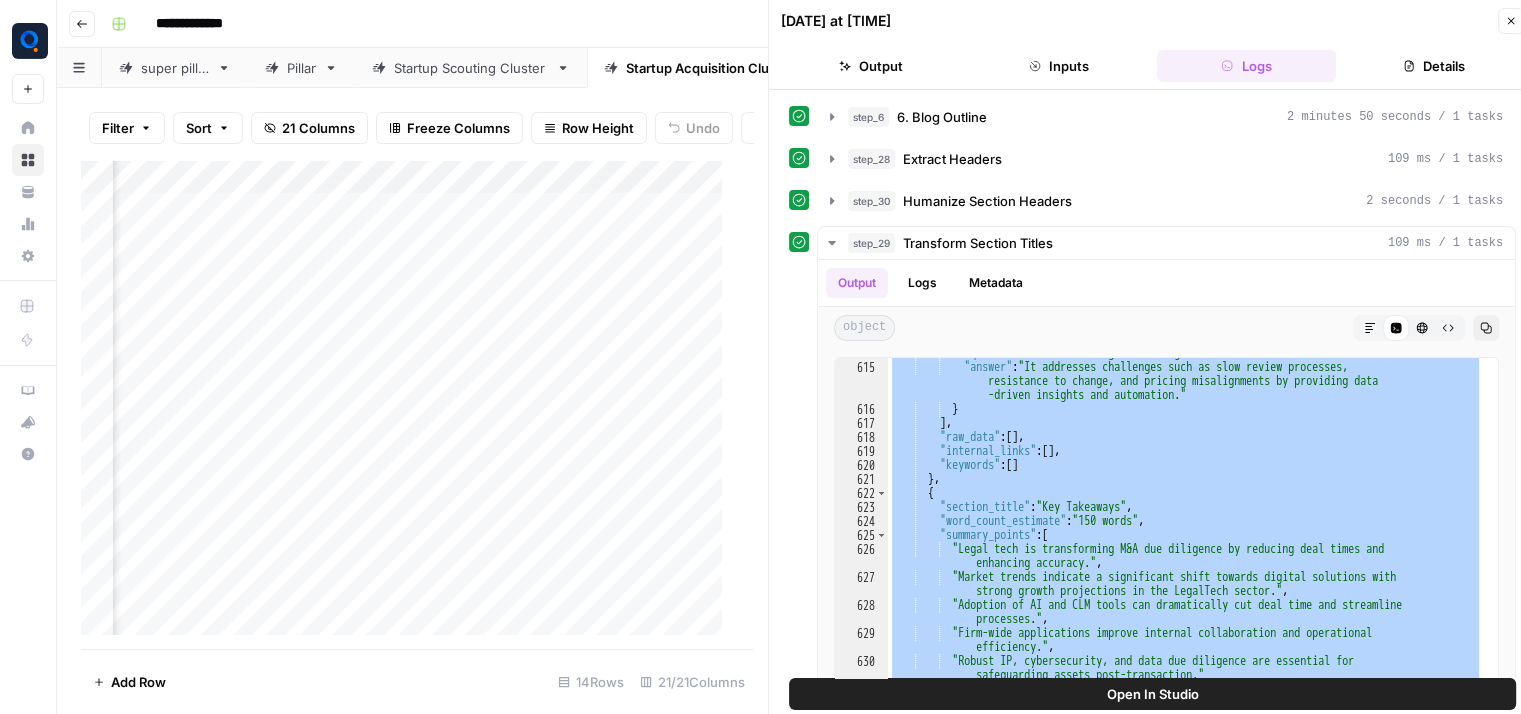 drag, startPoint x: 924, startPoint y: 461, endPoint x: 1179, endPoint y: 776, distance: 405.27768 